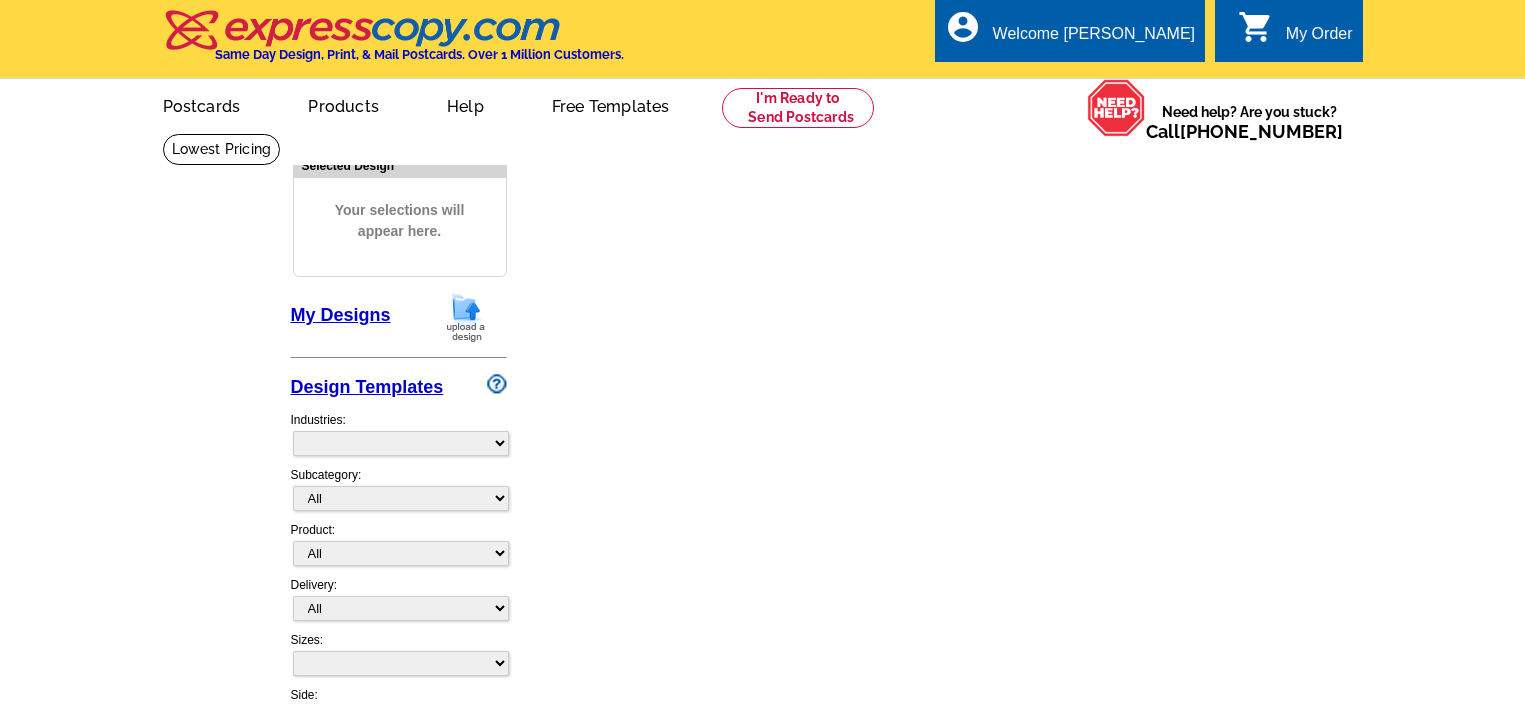 scroll, scrollTop: 0, scrollLeft: 0, axis: both 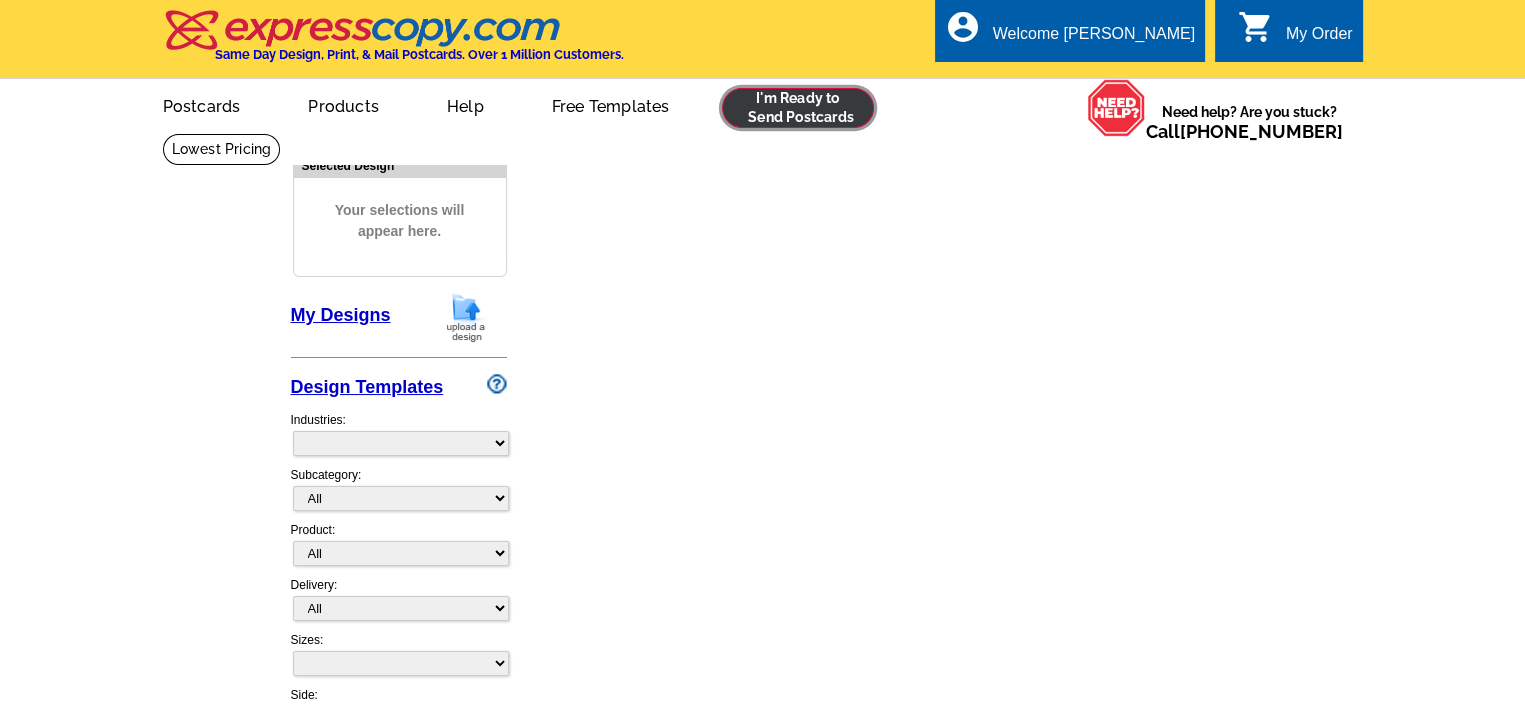 click at bounding box center (798, 108) 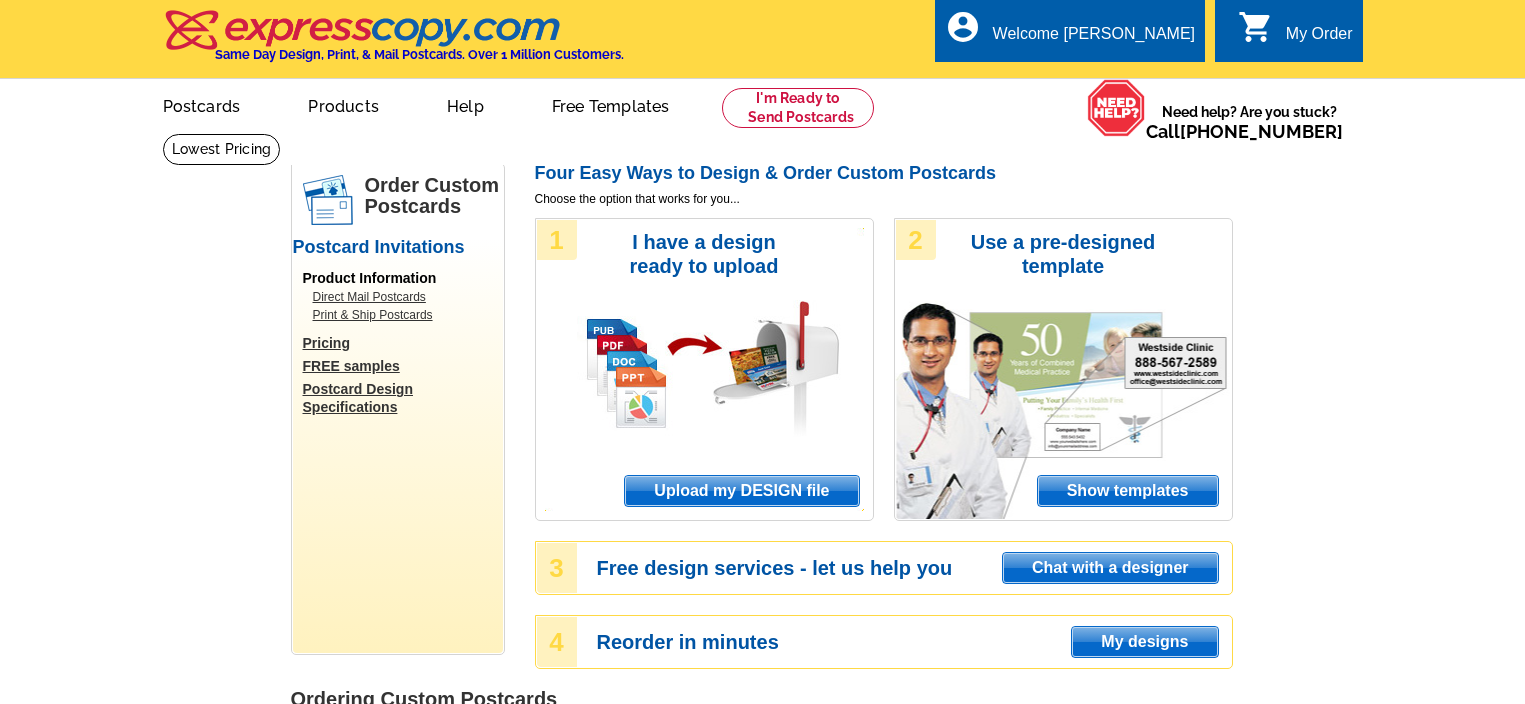 scroll, scrollTop: 0, scrollLeft: 0, axis: both 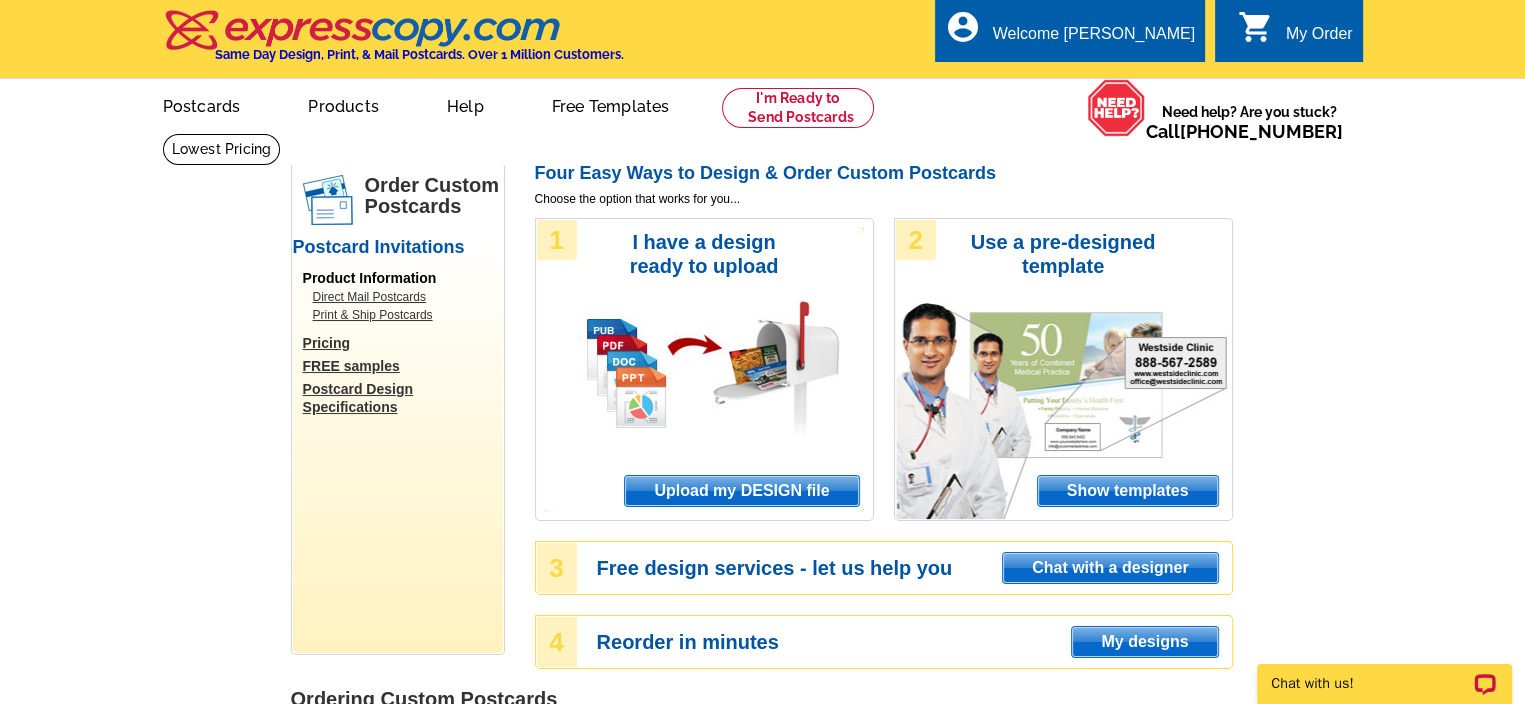 click on "Upload my DESIGN file" at bounding box center (741, 491) 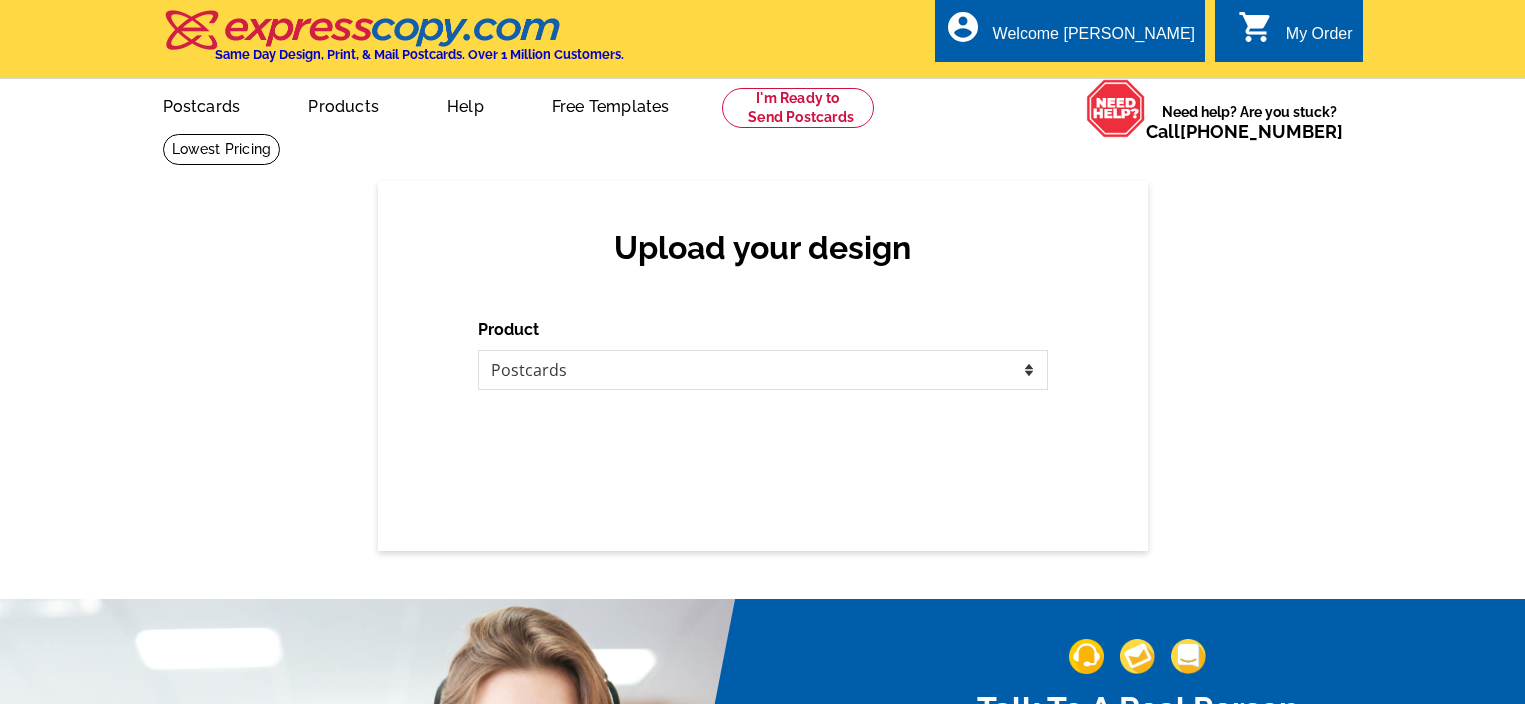 scroll, scrollTop: 0, scrollLeft: 0, axis: both 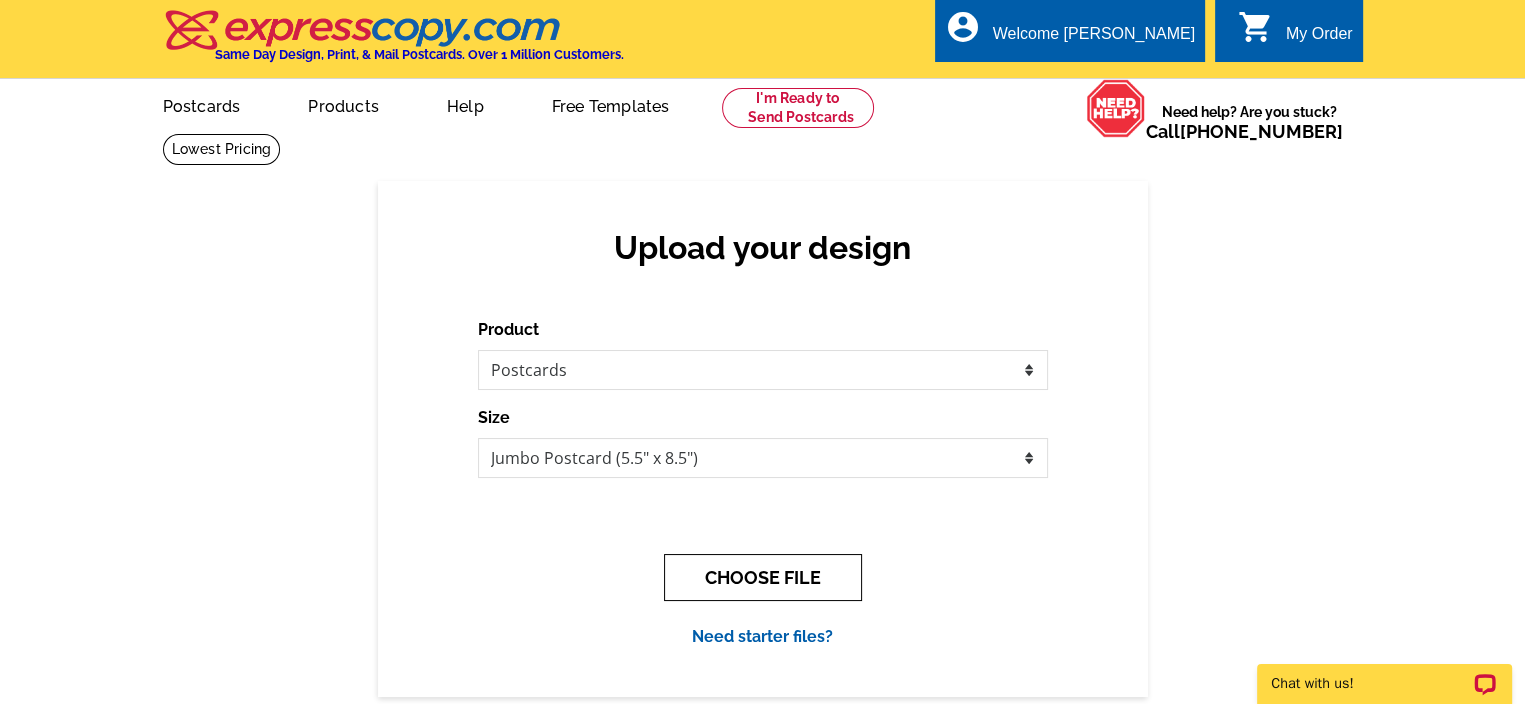 click on "CHOOSE FILE" at bounding box center [763, 577] 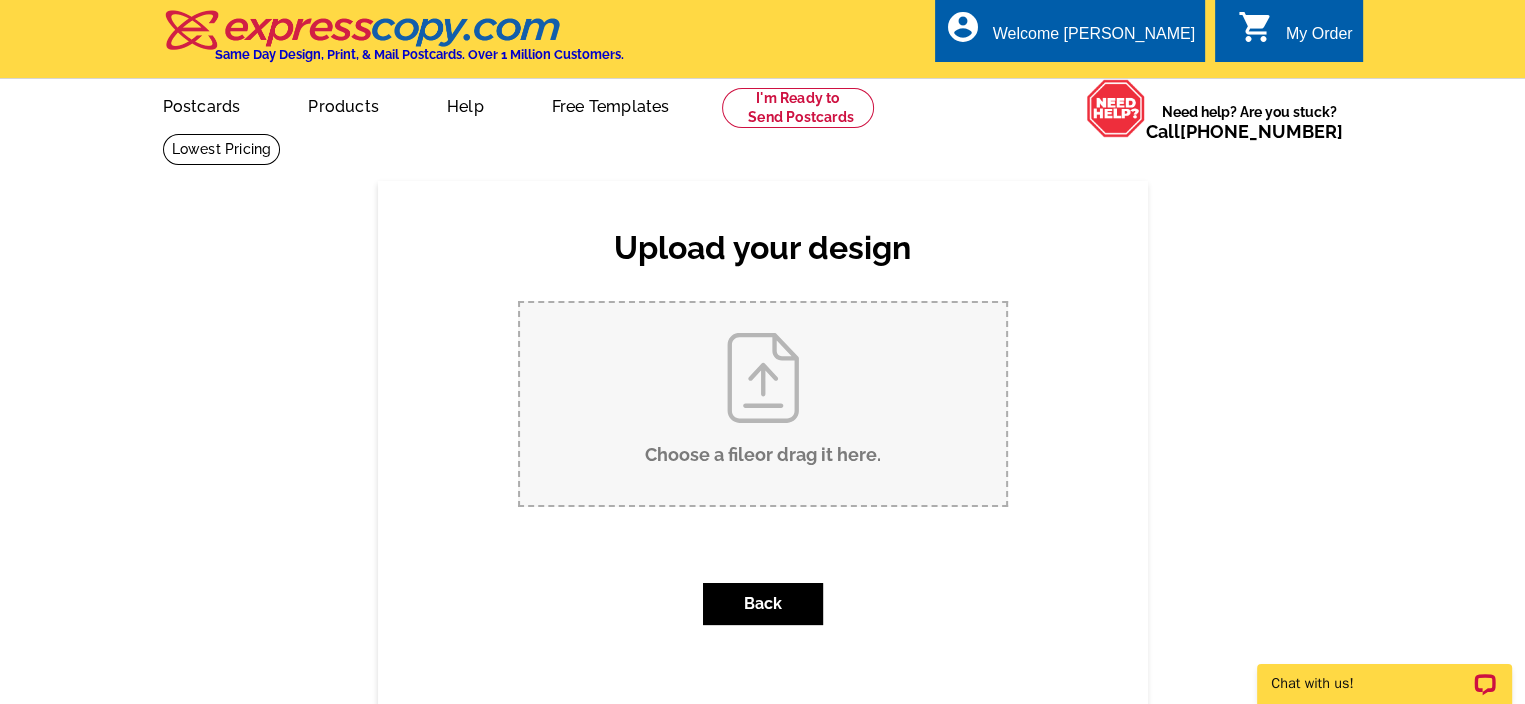 click on "Choose a file  or drag it here ." at bounding box center [763, 404] 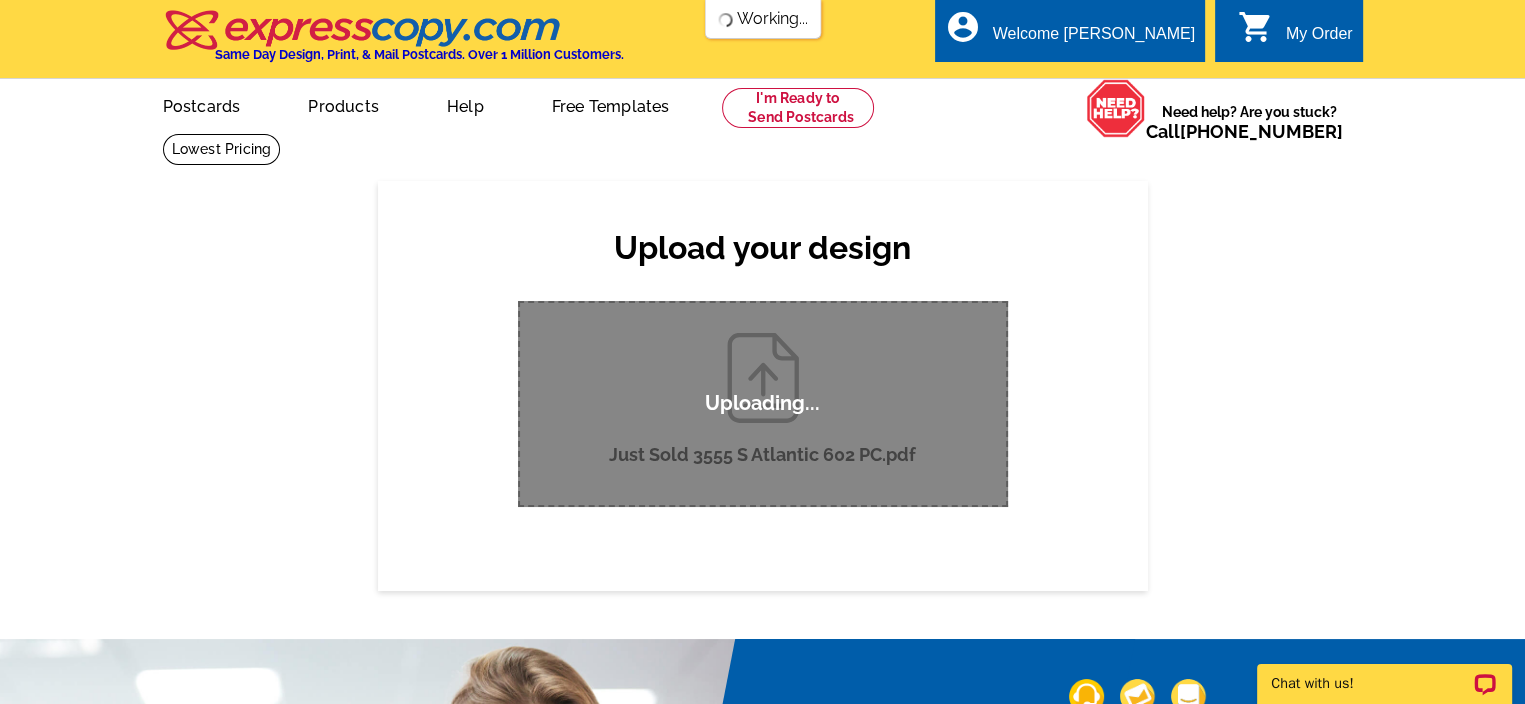 scroll, scrollTop: 0, scrollLeft: 0, axis: both 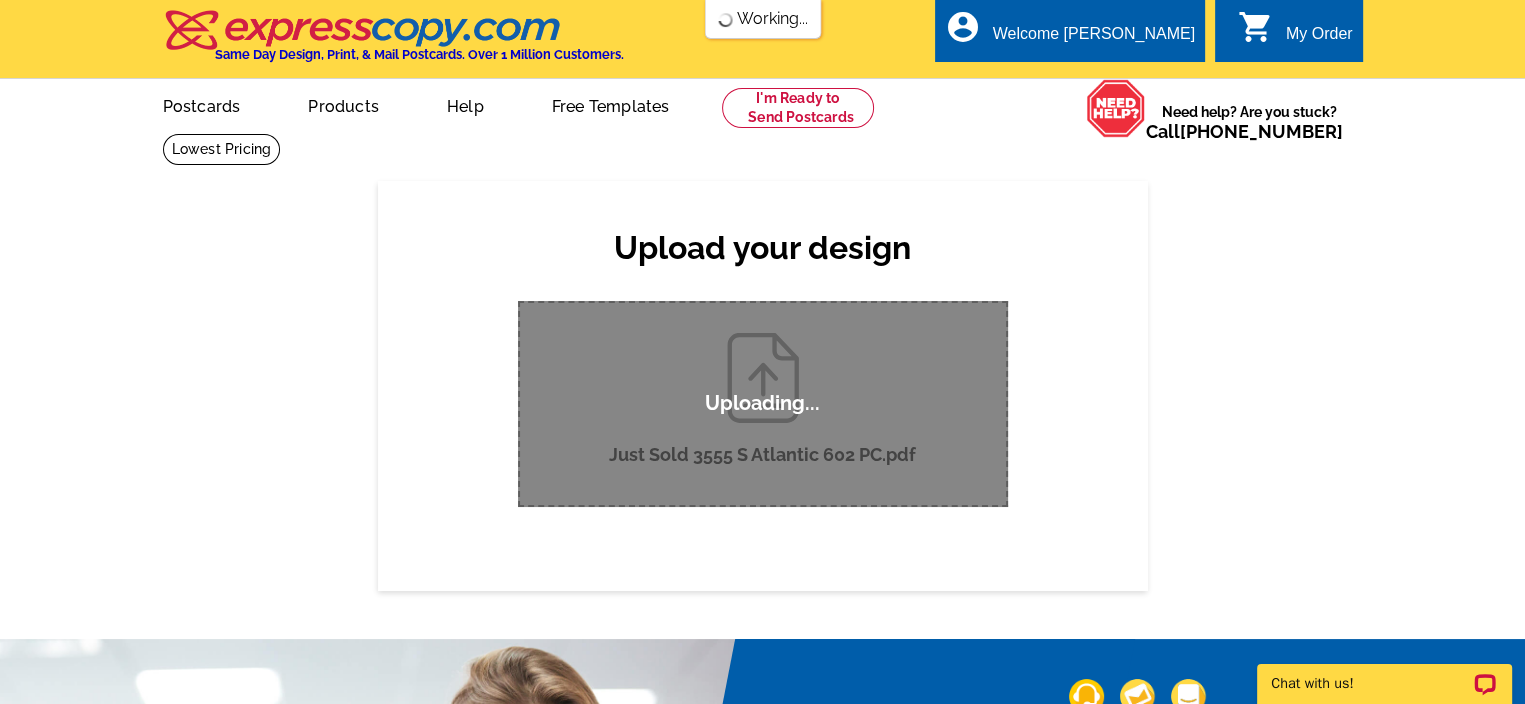 type 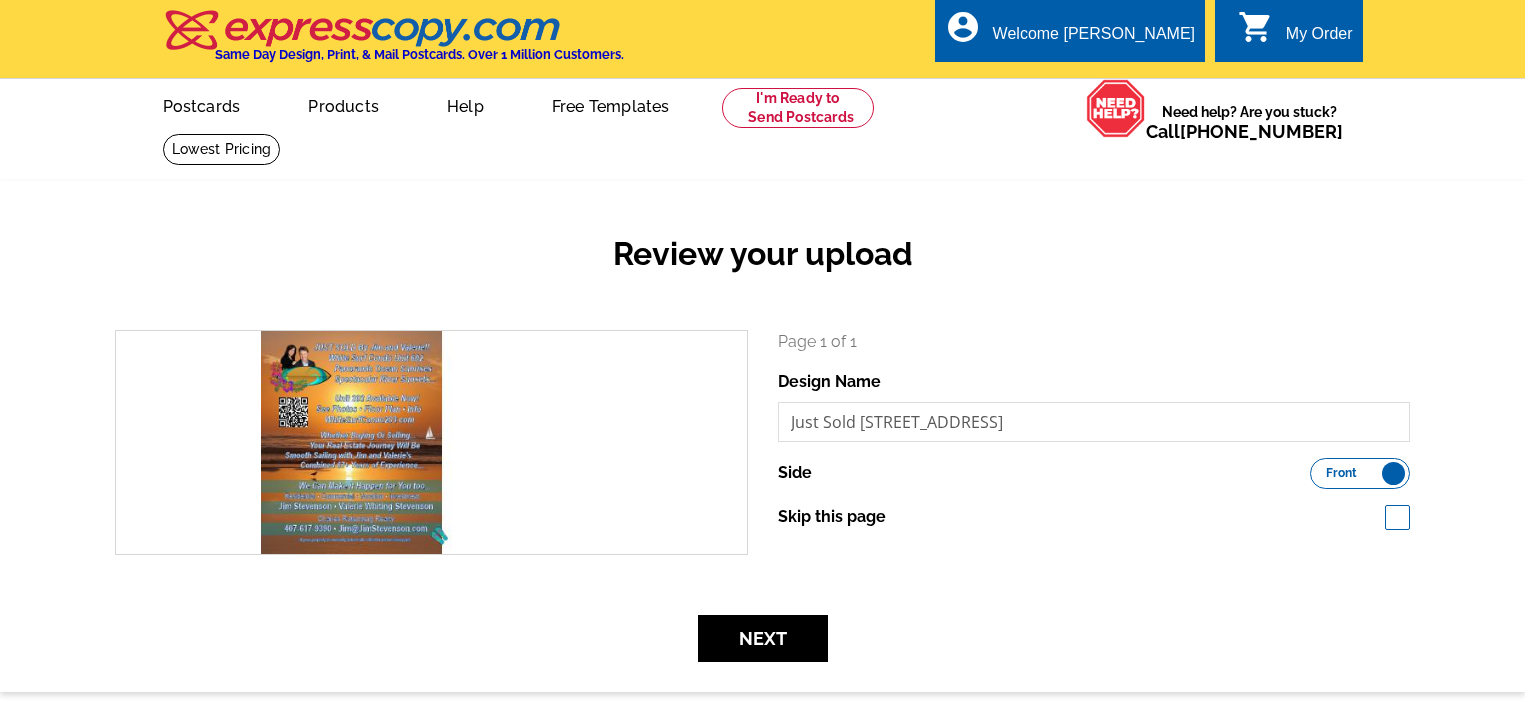 scroll, scrollTop: 0, scrollLeft: 0, axis: both 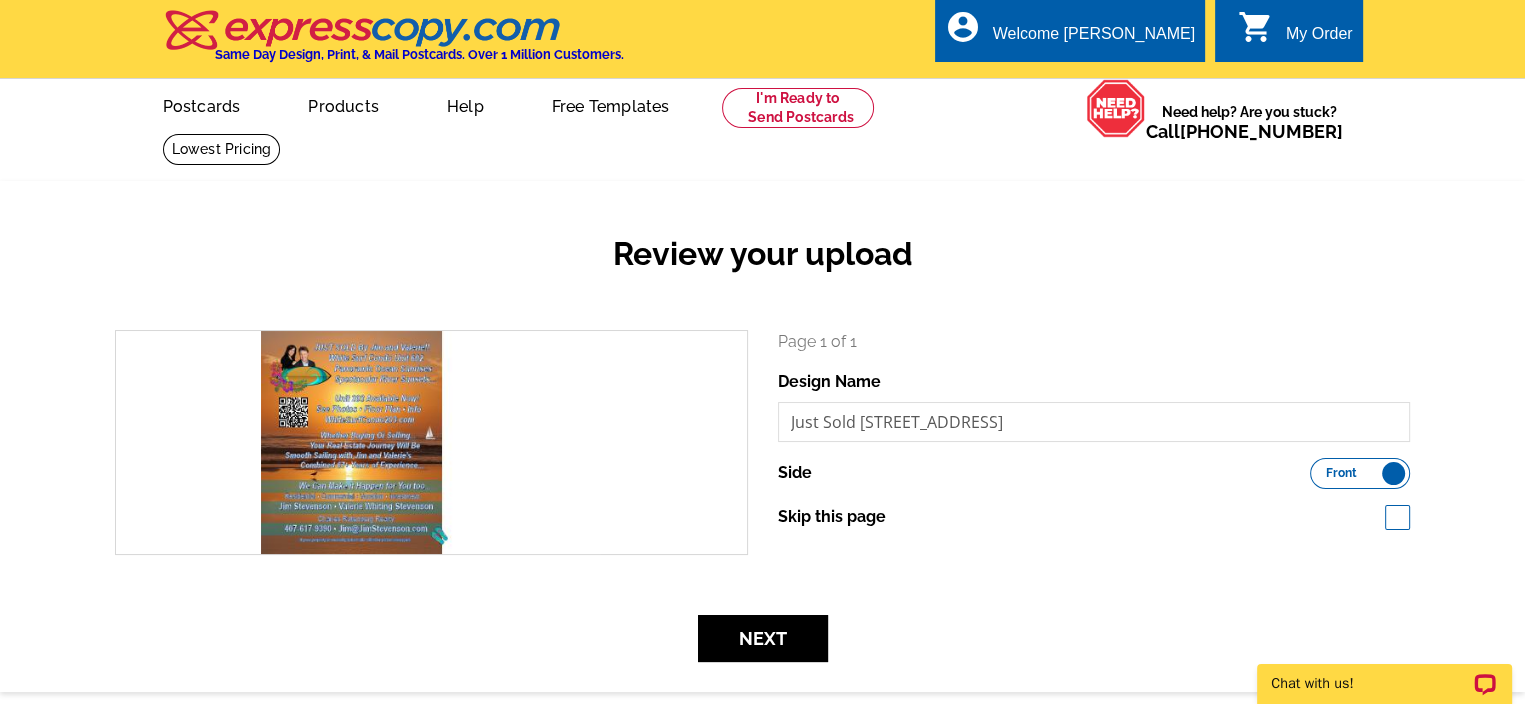click on "Front" at bounding box center (1341, 473) 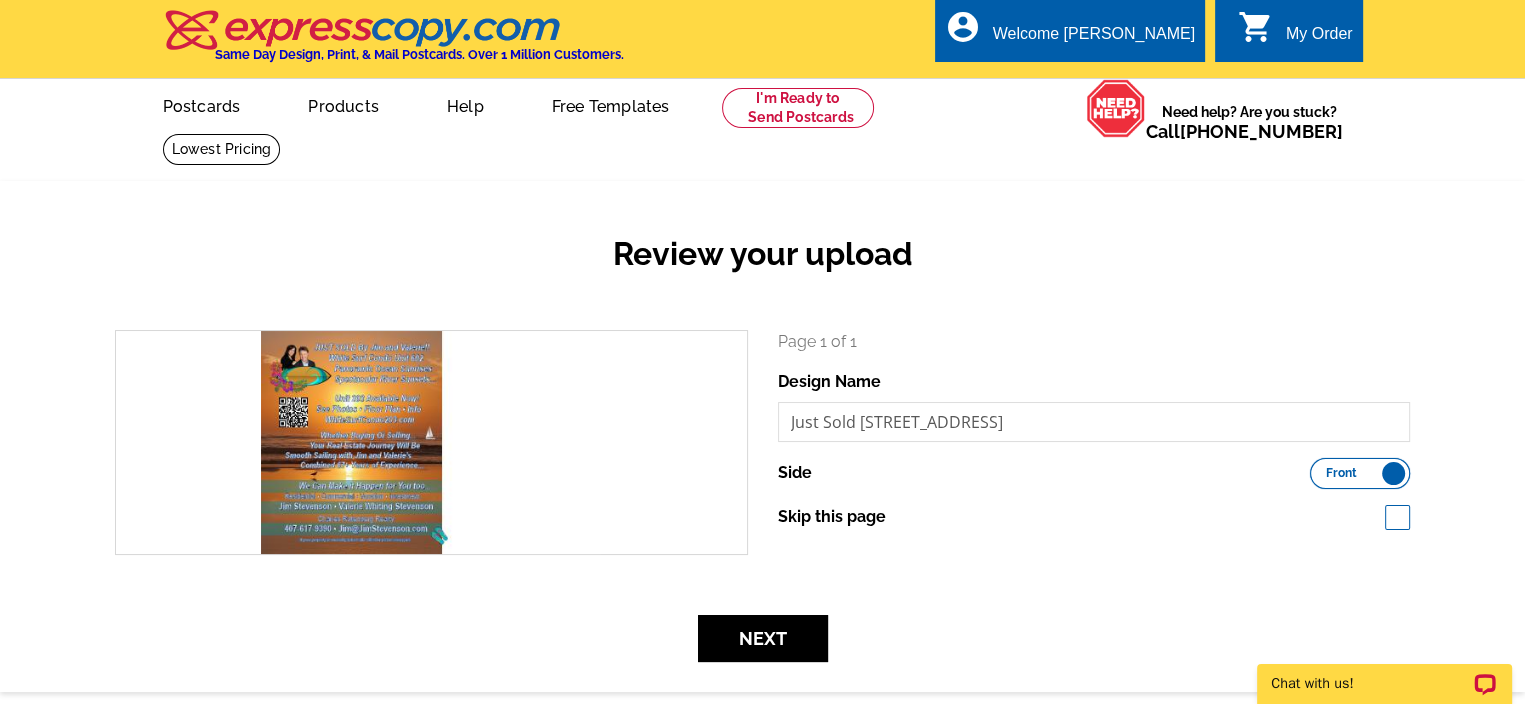 click on "Front
Back" at bounding box center [1320, 468] 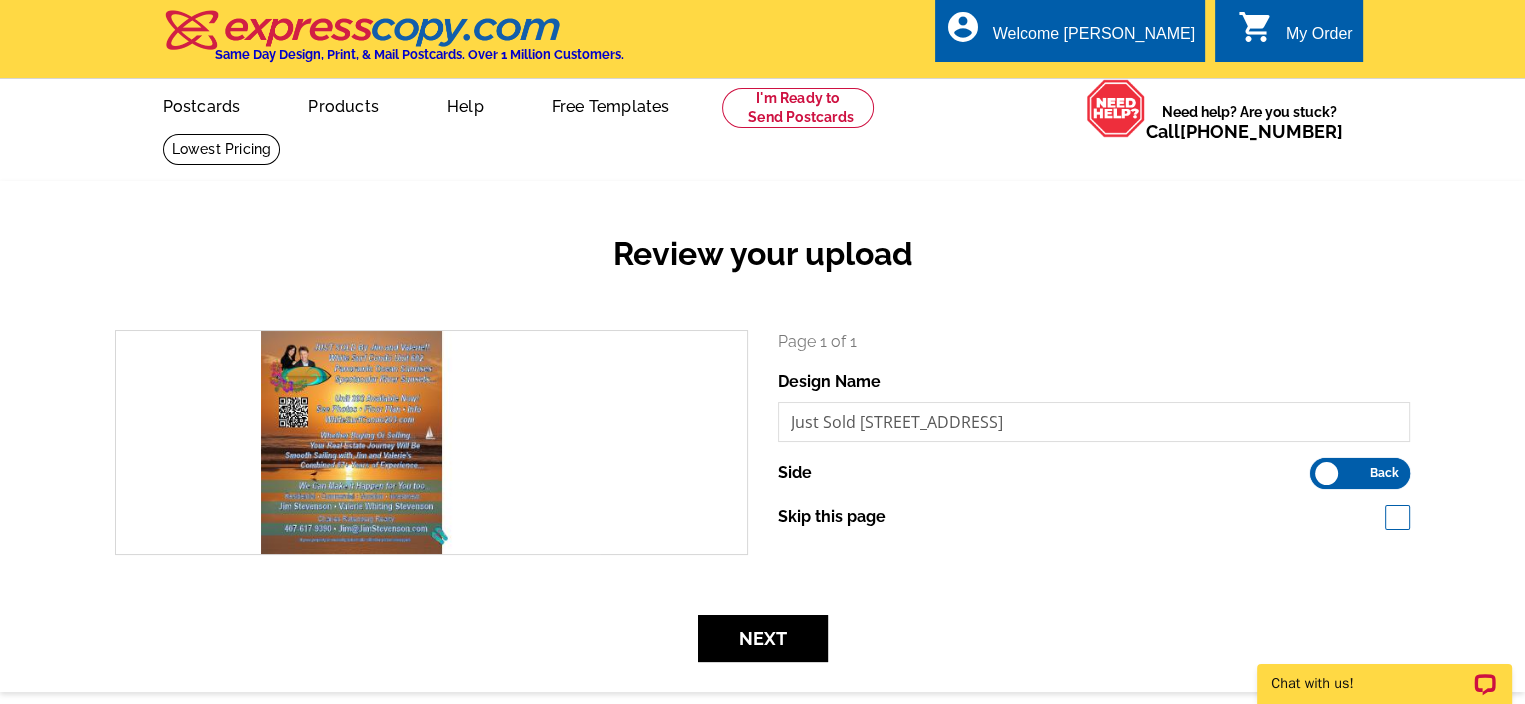 scroll, scrollTop: 0, scrollLeft: 0, axis: both 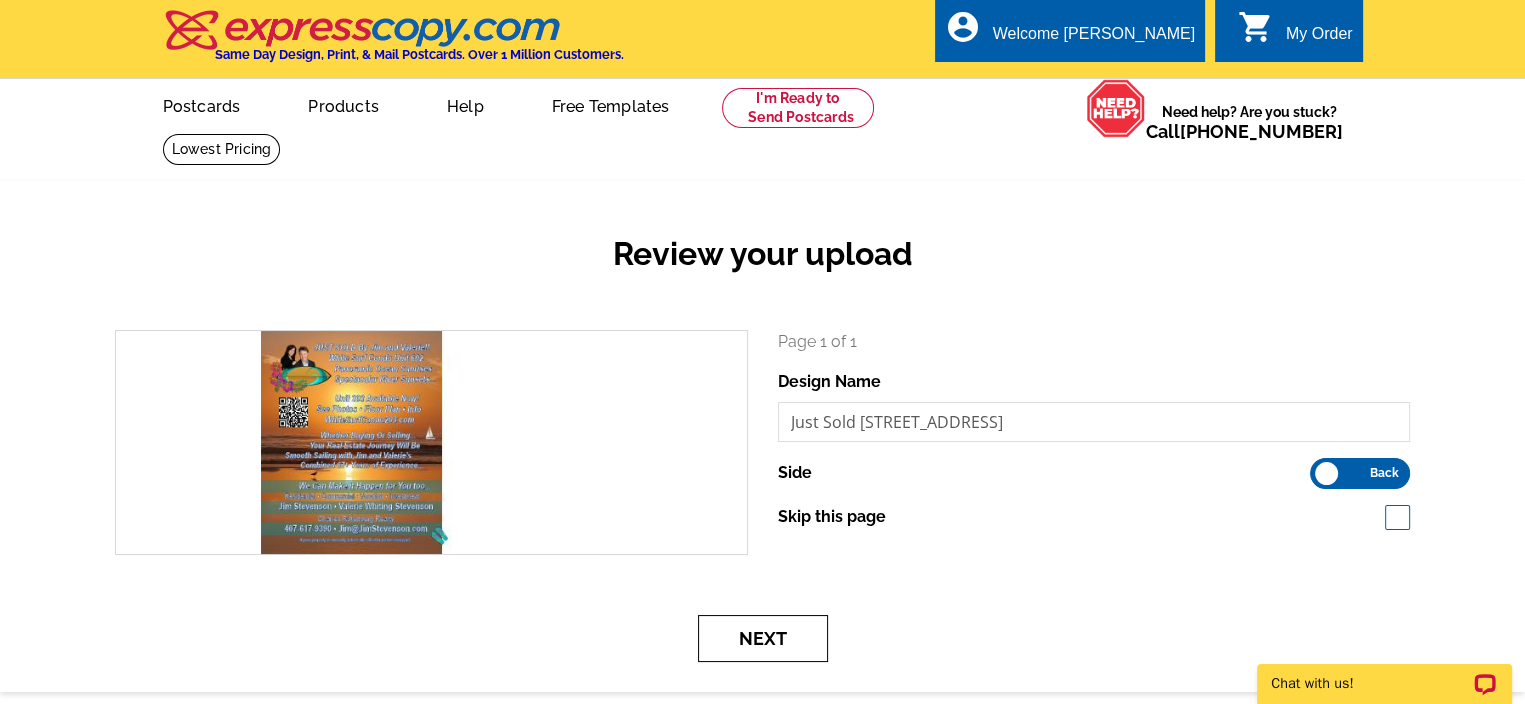 click on "Next" at bounding box center [763, 638] 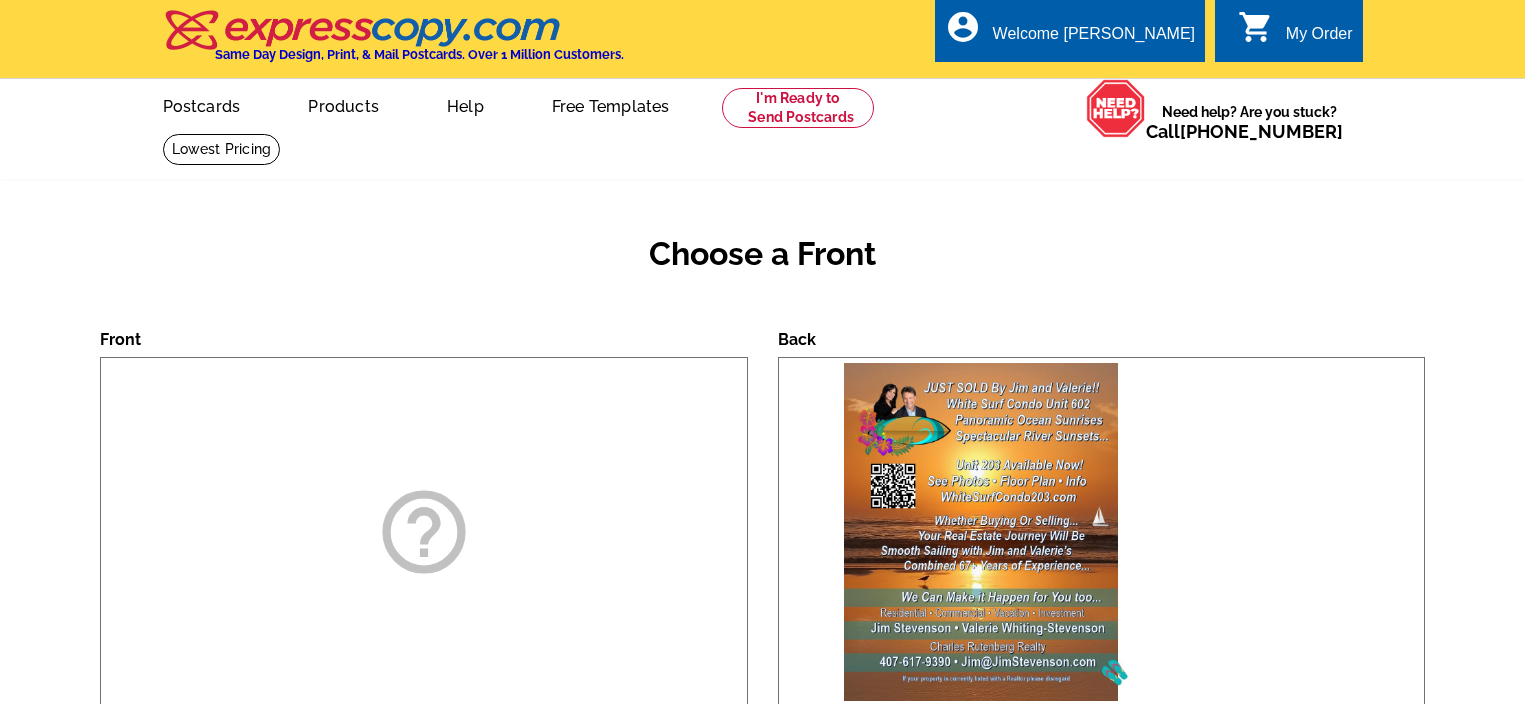 scroll, scrollTop: 0, scrollLeft: 0, axis: both 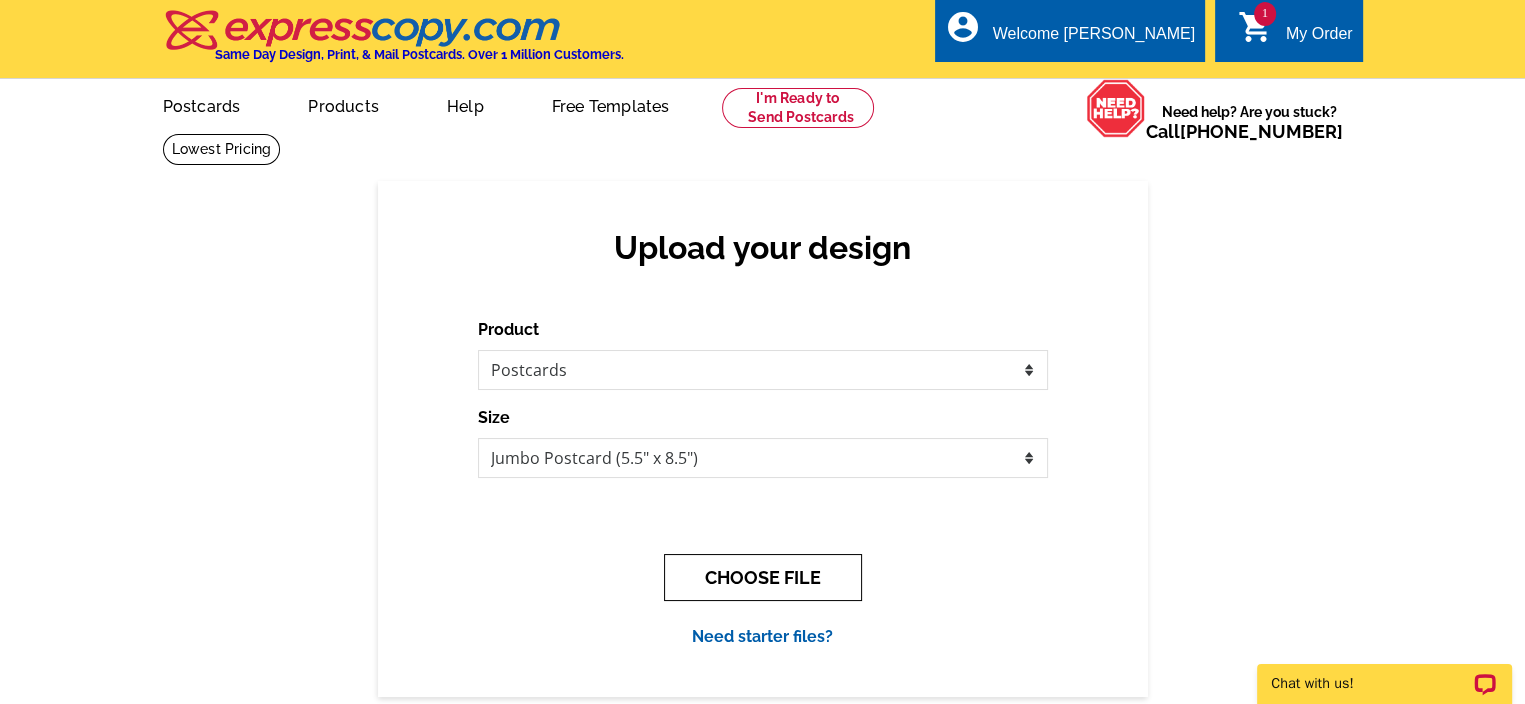 click on "CHOOSE FILE" at bounding box center [763, 577] 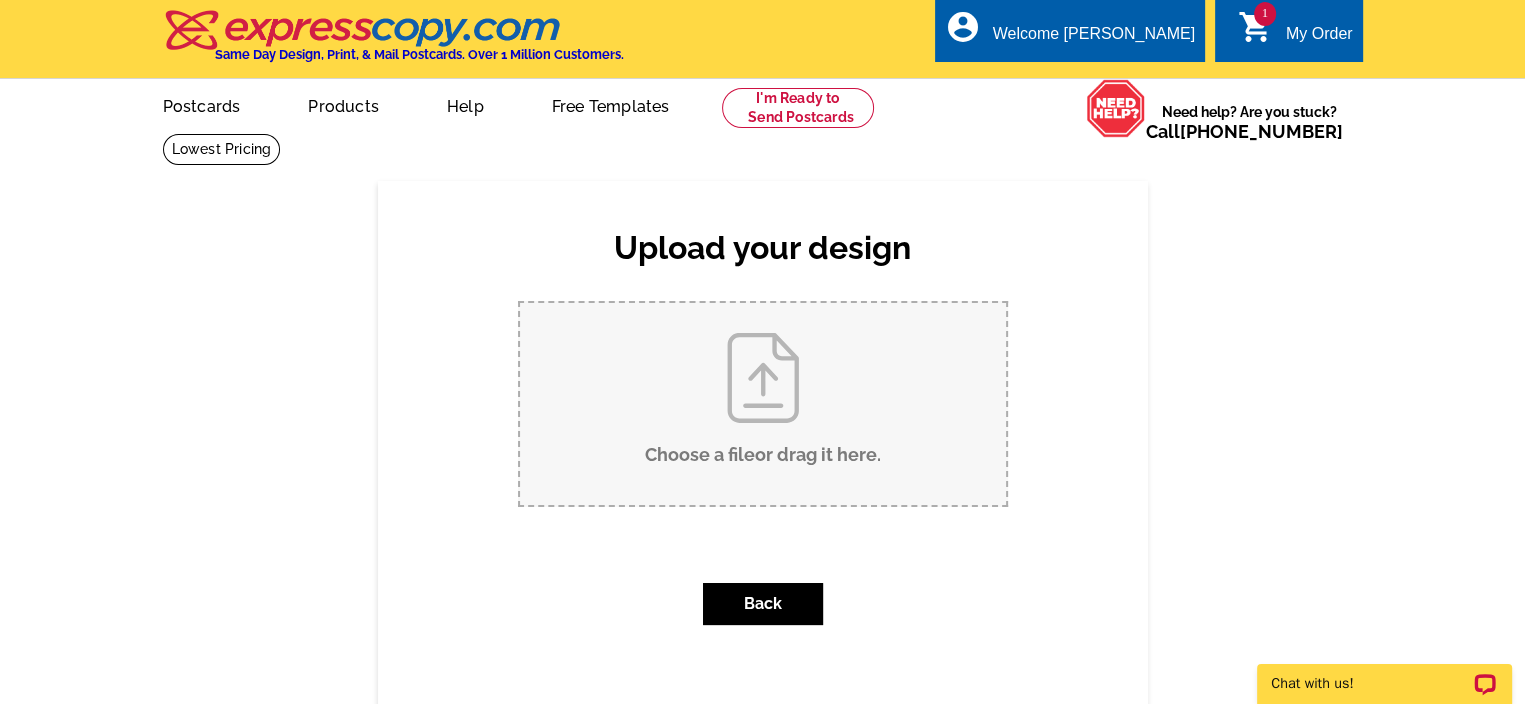 click on "Choose a file  or drag it here ." at bounding box center [763, 404] 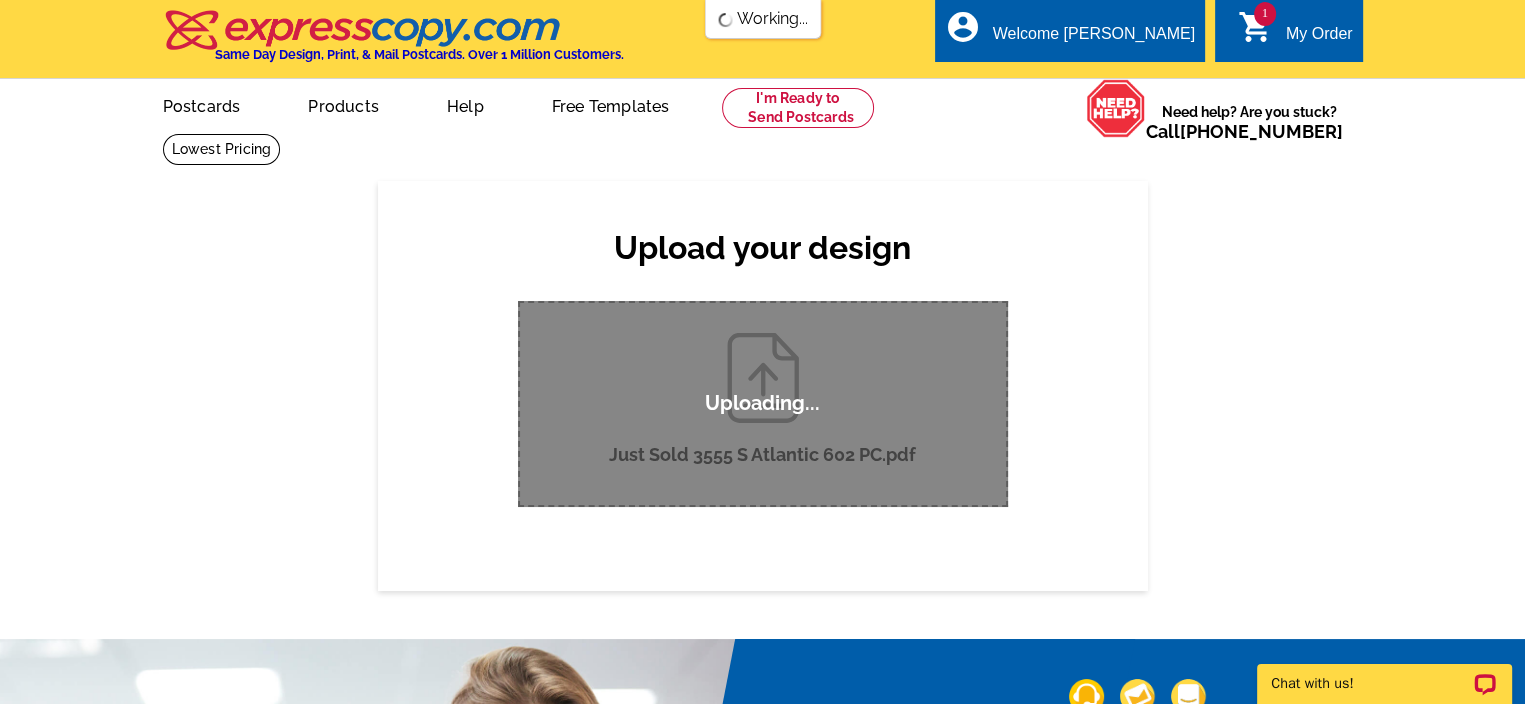 scroll, scrollTop: 0, scrollLeft: 0, axis: both 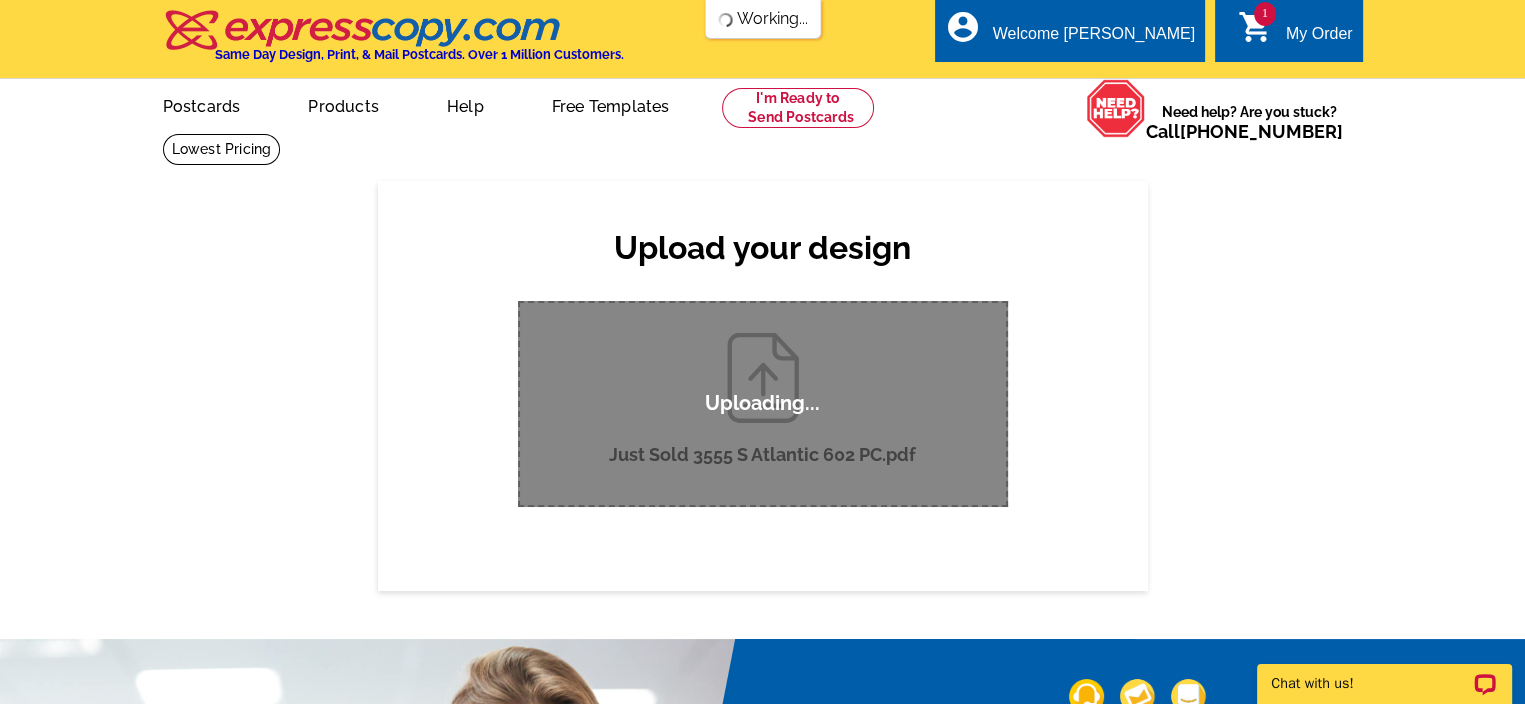 type 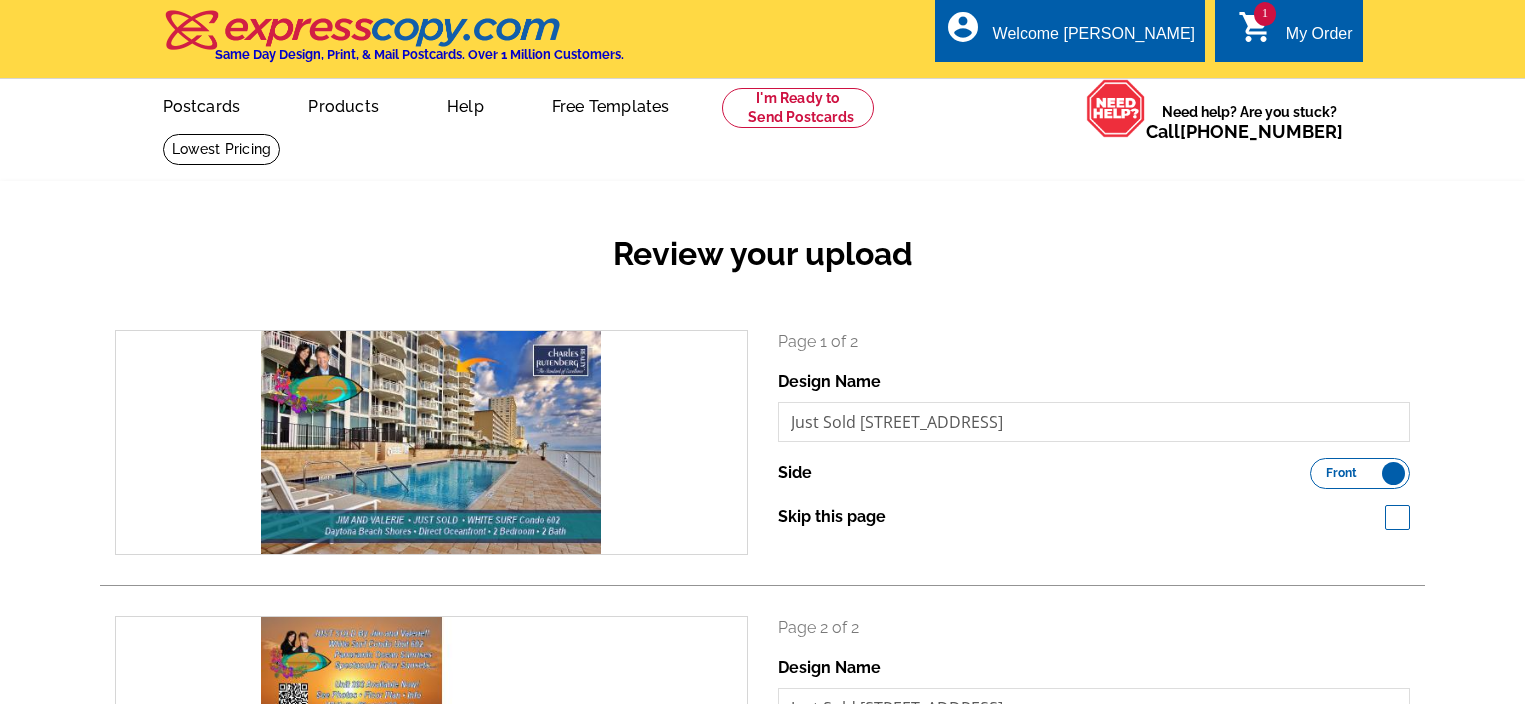 scroll, scrollTop: 0, scrollLeft: 0, axis: both 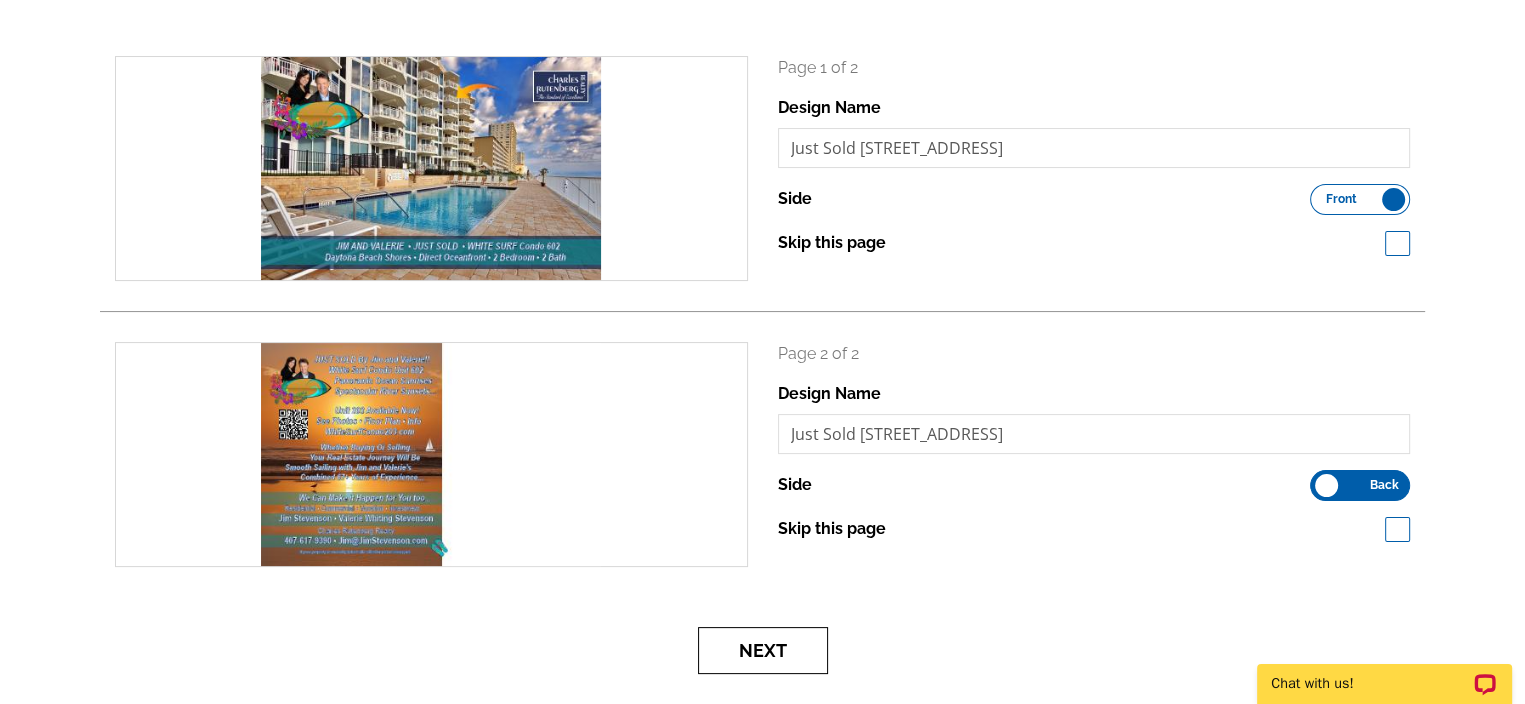 click on "Next" at bounding box center [763, 650] 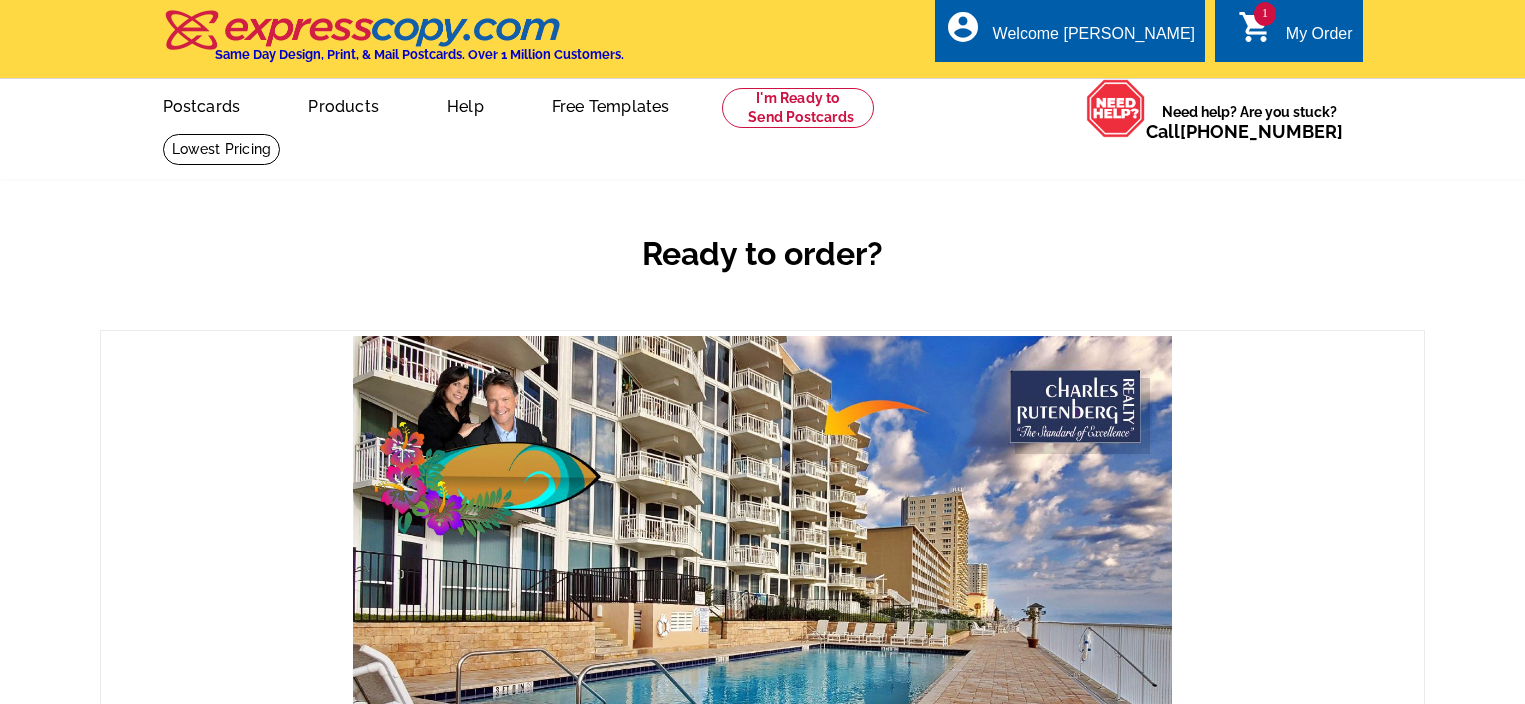scroll, scrollTop: 0, scrollLeft: 0, axis: both 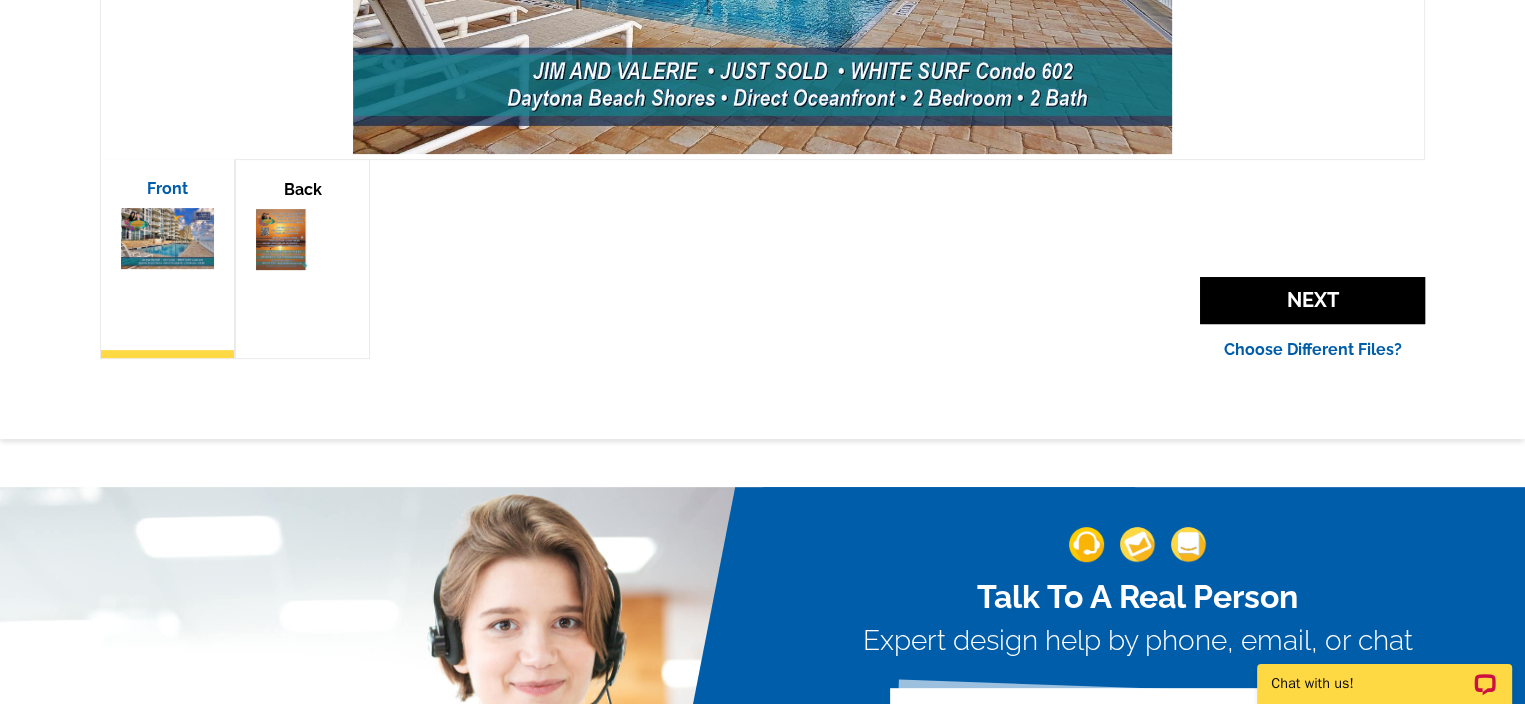 click on "Back" at bounding box center [302, 259] 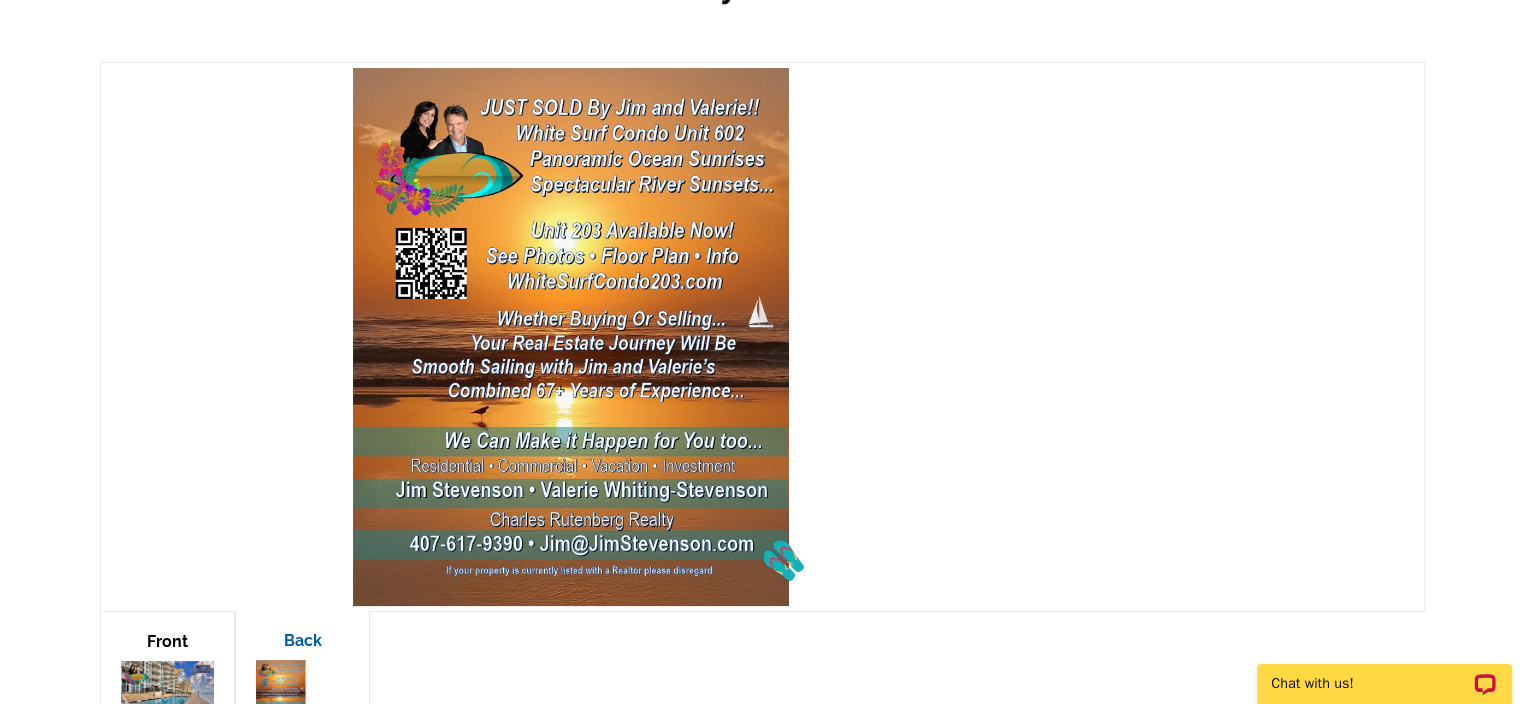 scroll, scrollTop: 264, scrollLeft: 0, axis: vertical 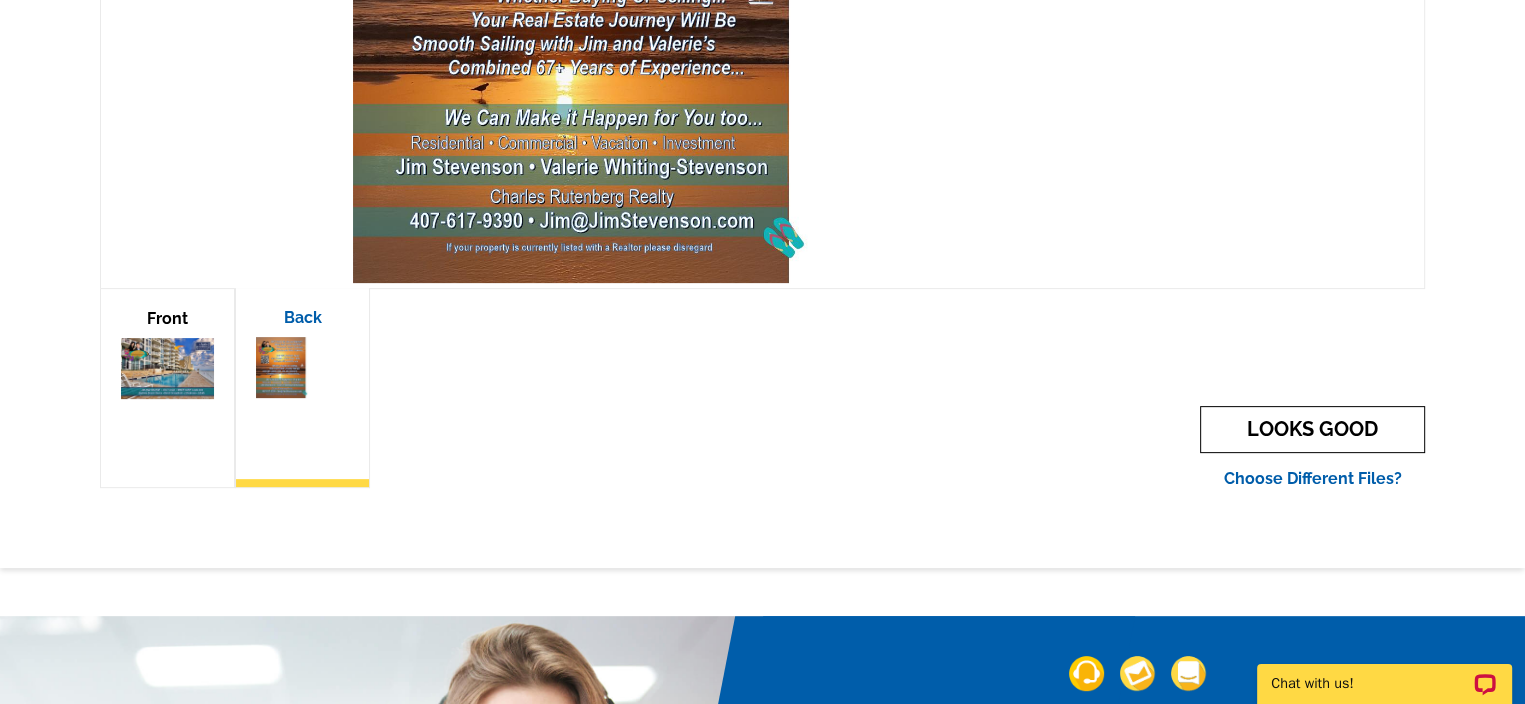 click on "LOOKS GOOD" at bounding box center [1312, 429] 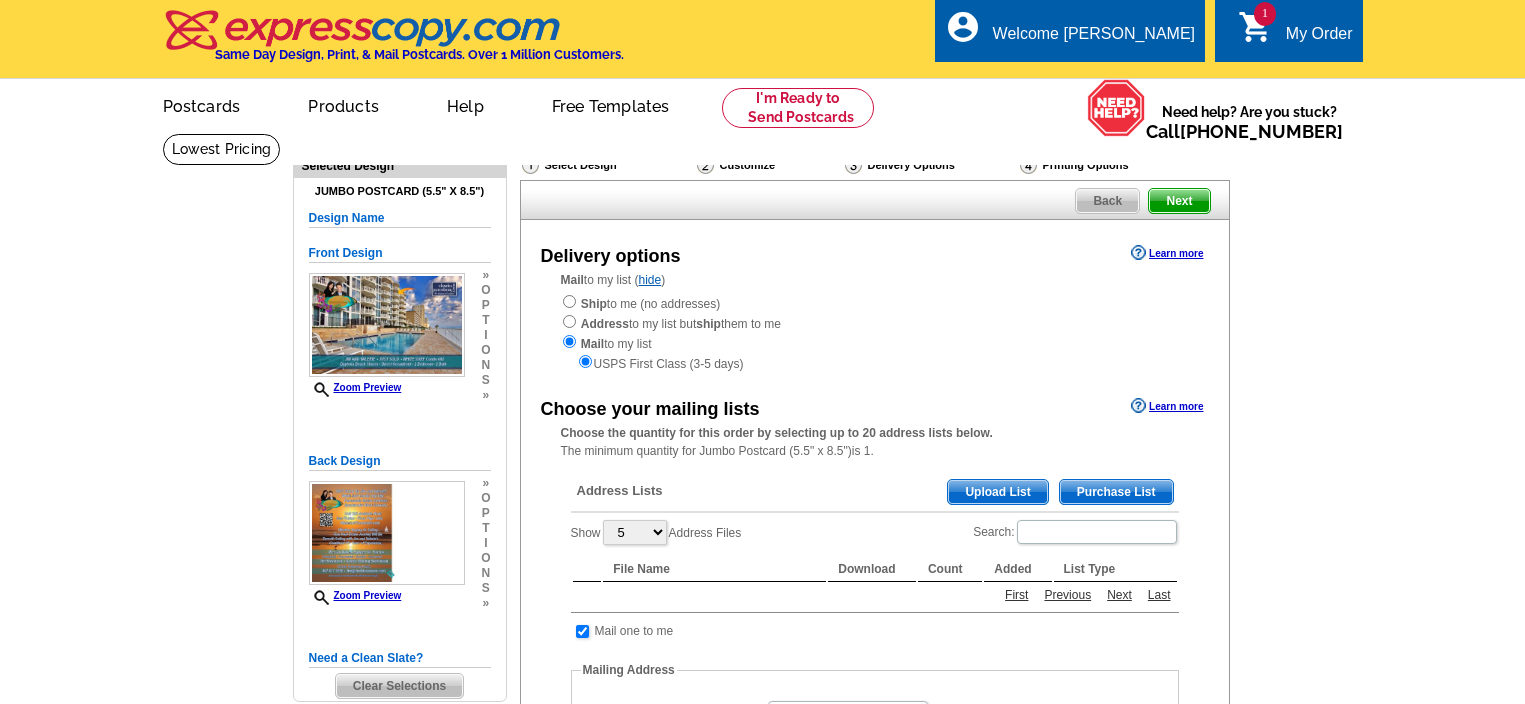 scroll, scrollTop: 0, scrollLeft: 0, axis: both 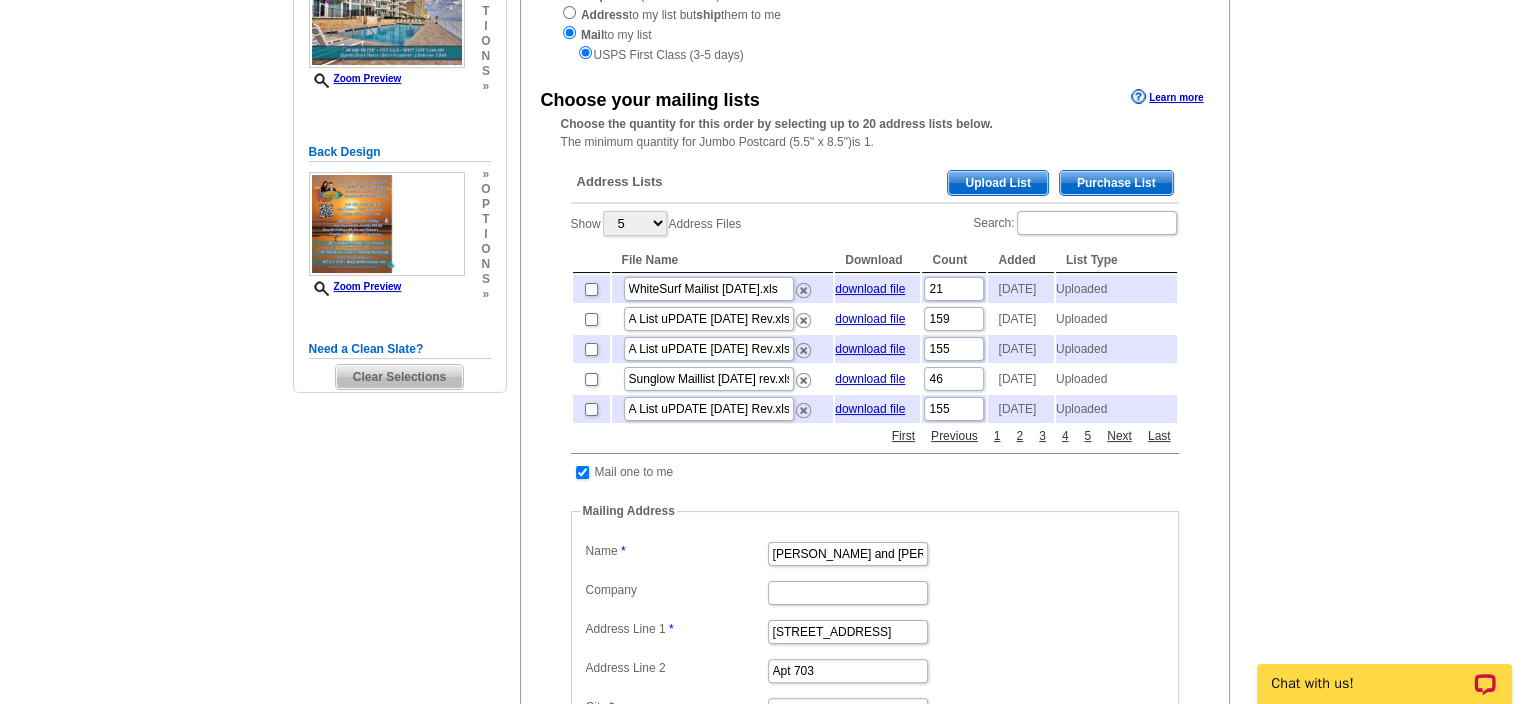 click on "Upload List" at bounding box center [997, 183] 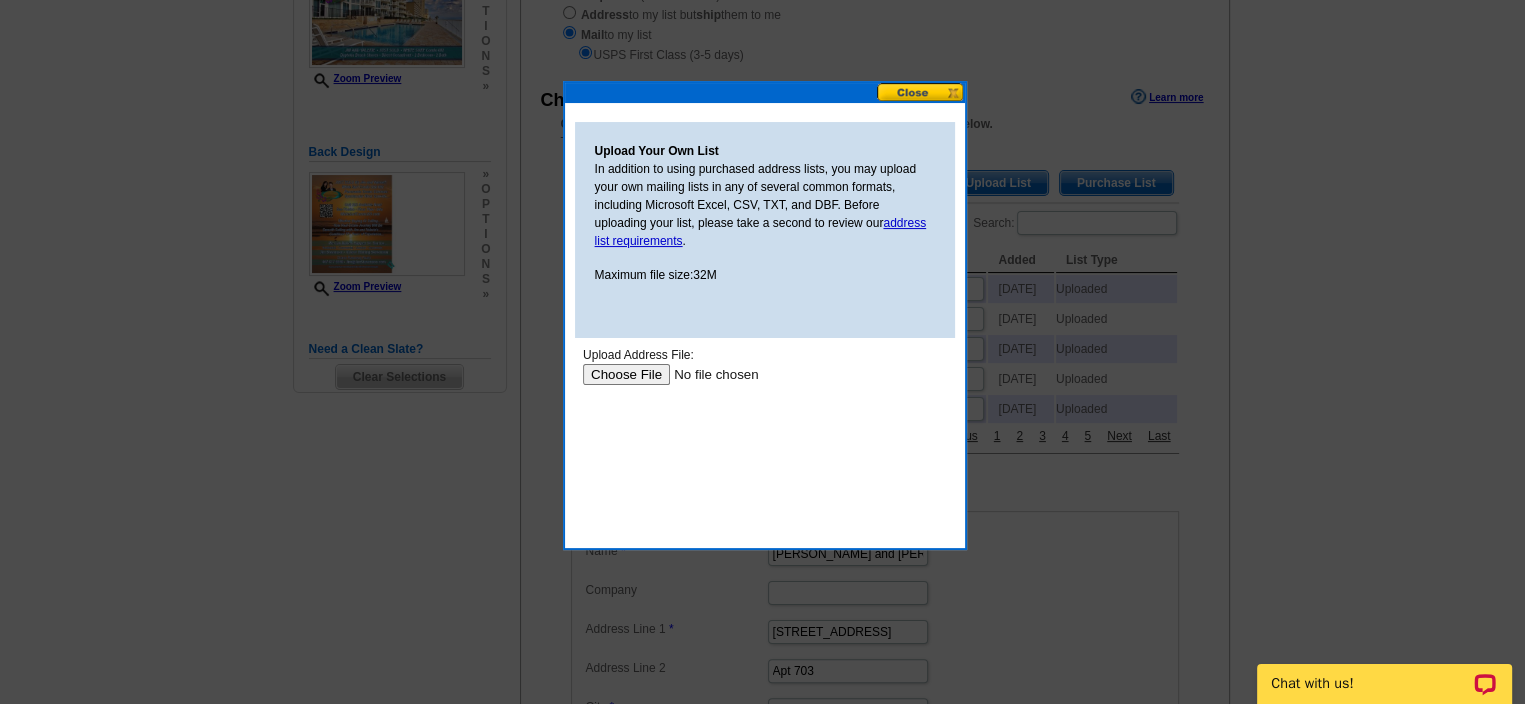 scroll, scrollTop: 0, scrollLeft: 0, axis: both 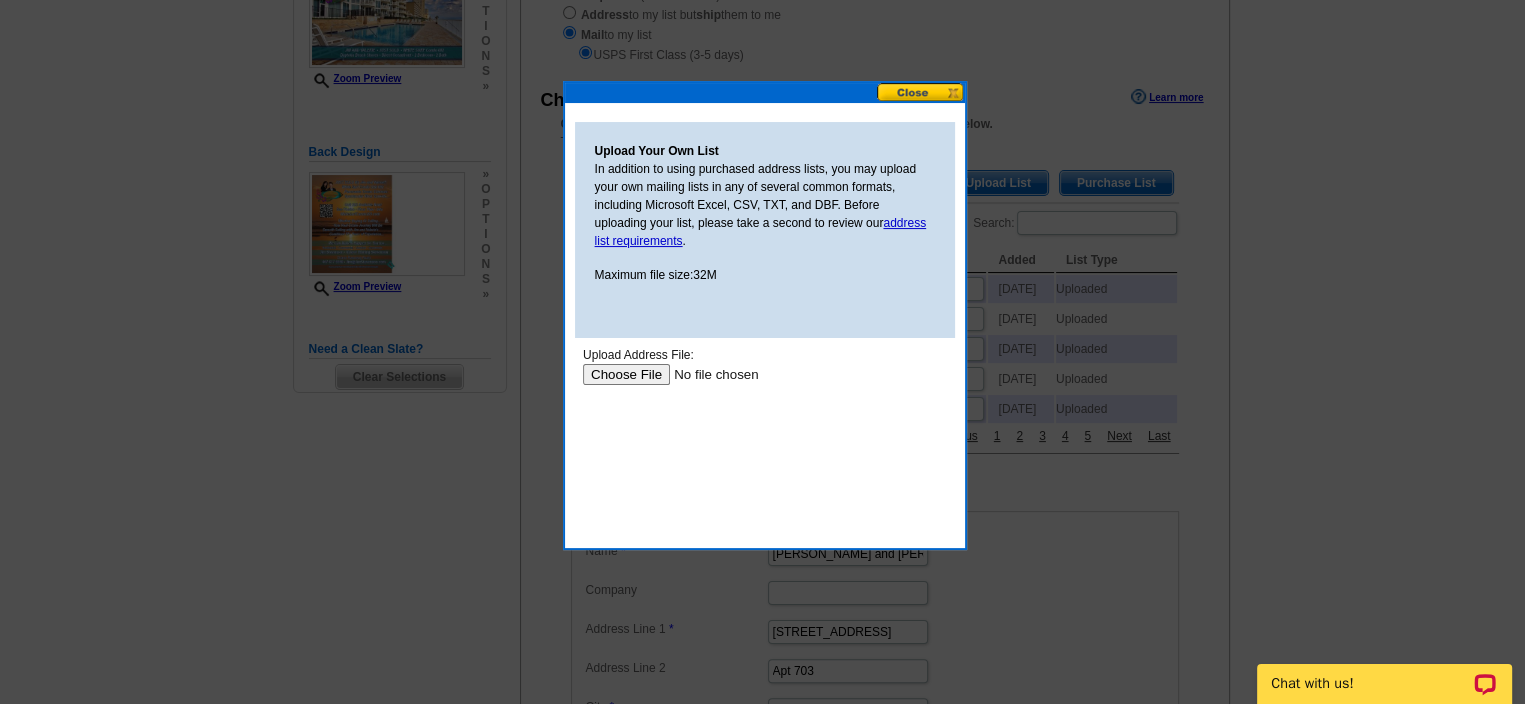 click at bounding box center [708, 373] 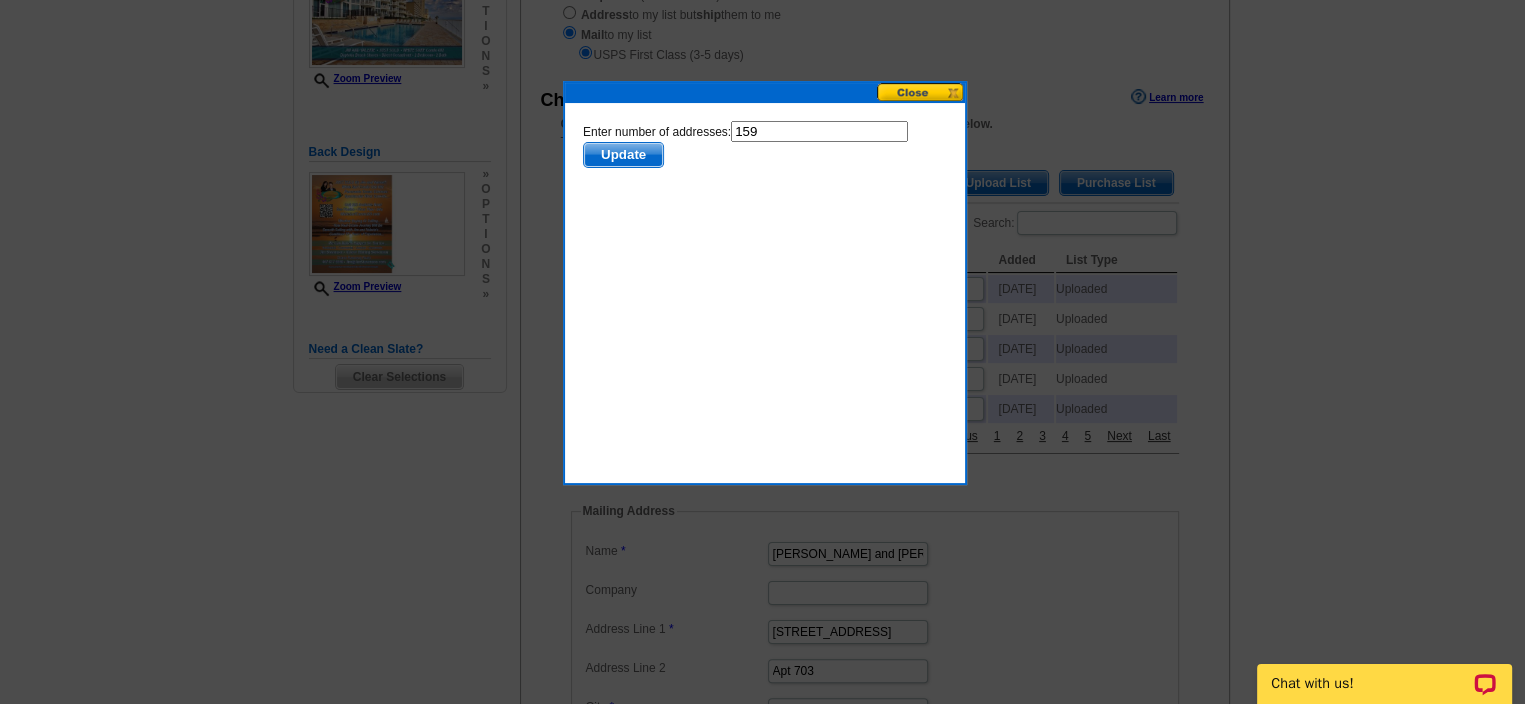 scroll, scrollTop: 0, scrollLeft: 0, axis: both 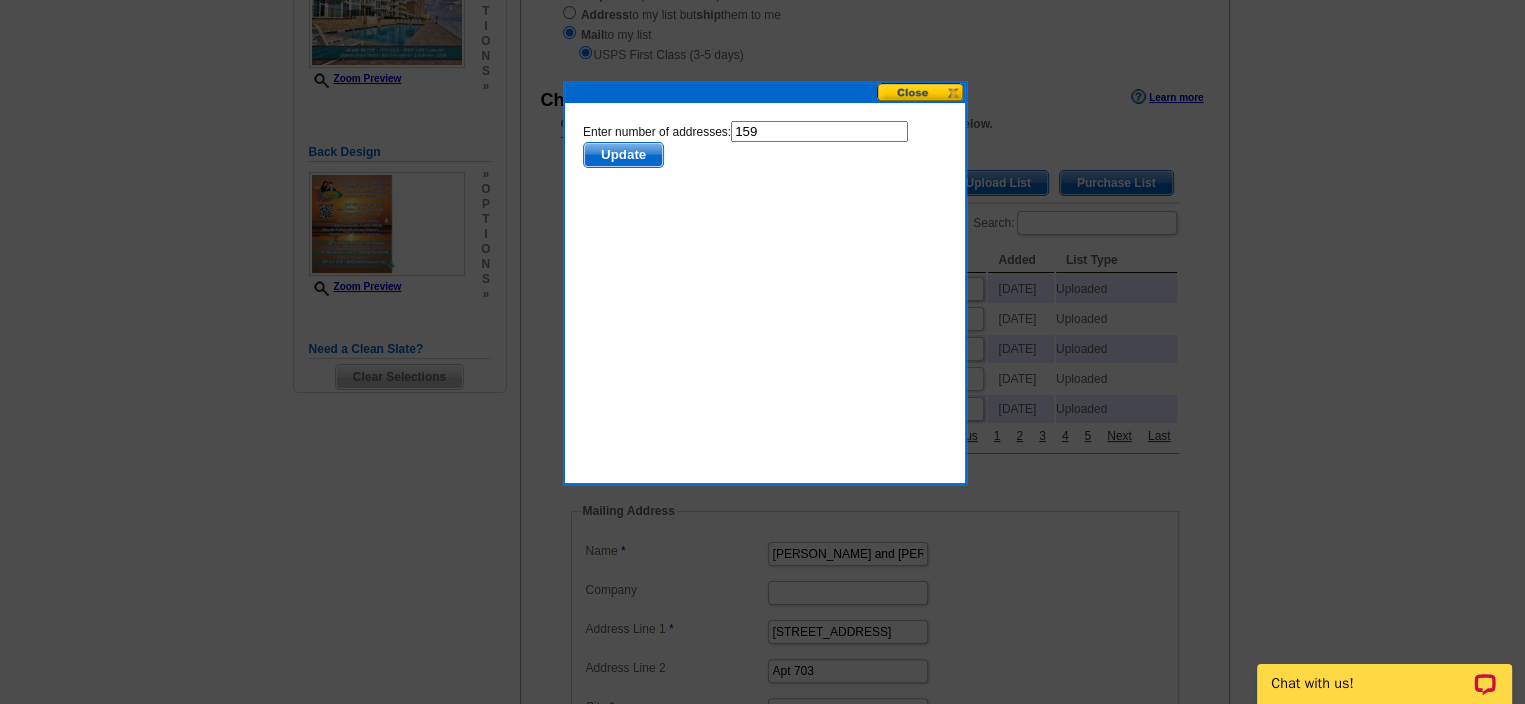 click on "Update" at bounding box center [622, 154] 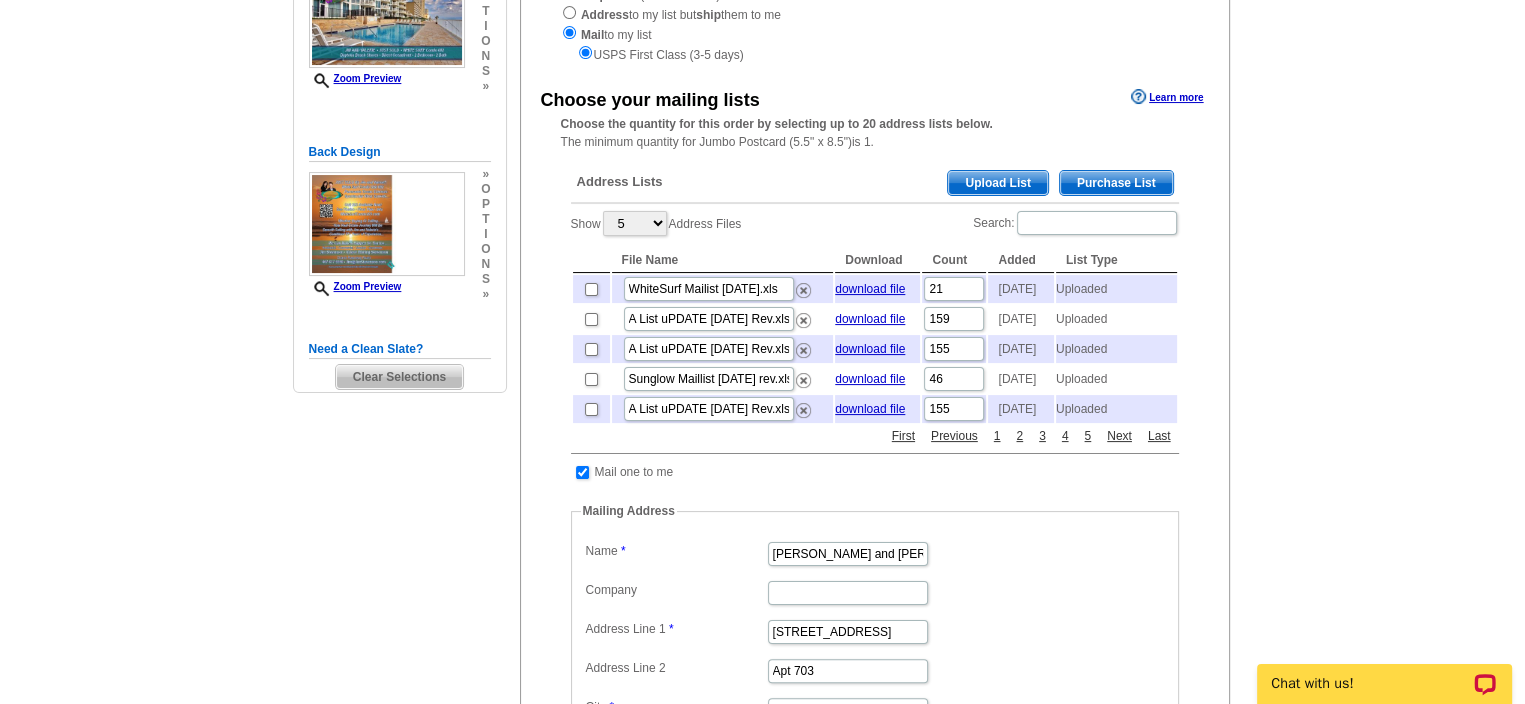 click on "Upload List" at bounding box center [997, 183] 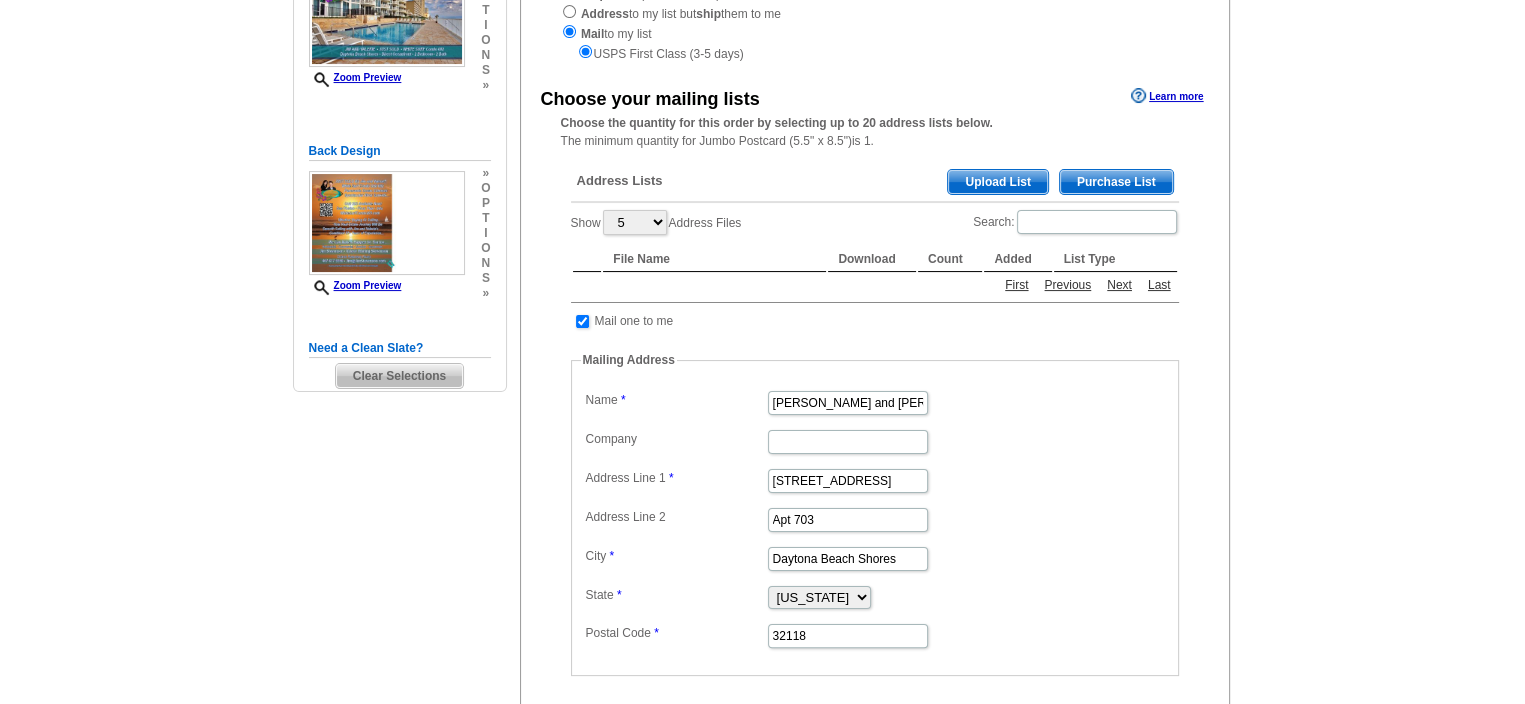 scroll, scrollTop: 309, scrollLeft: 0, axis: vertical 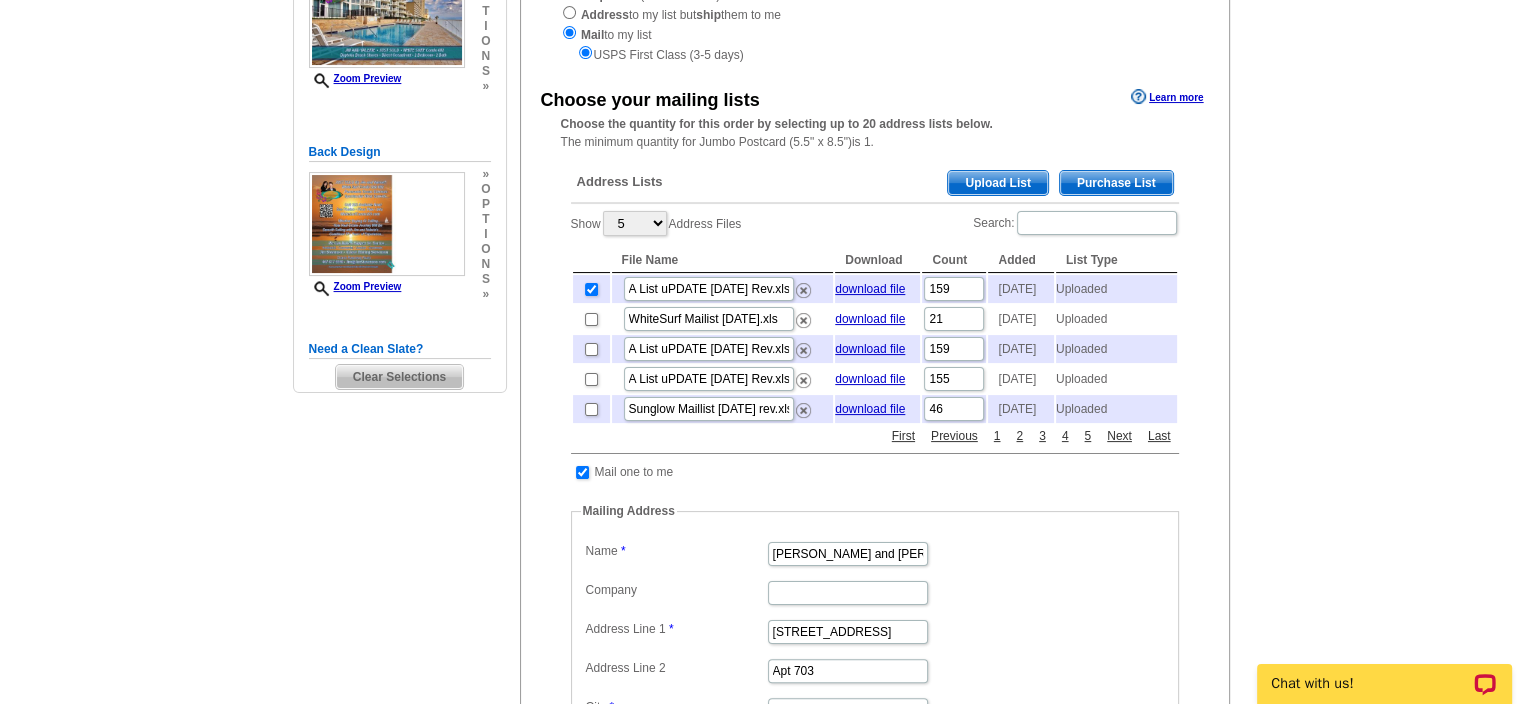 click on "Upload List" at bounding box center (997, 183) 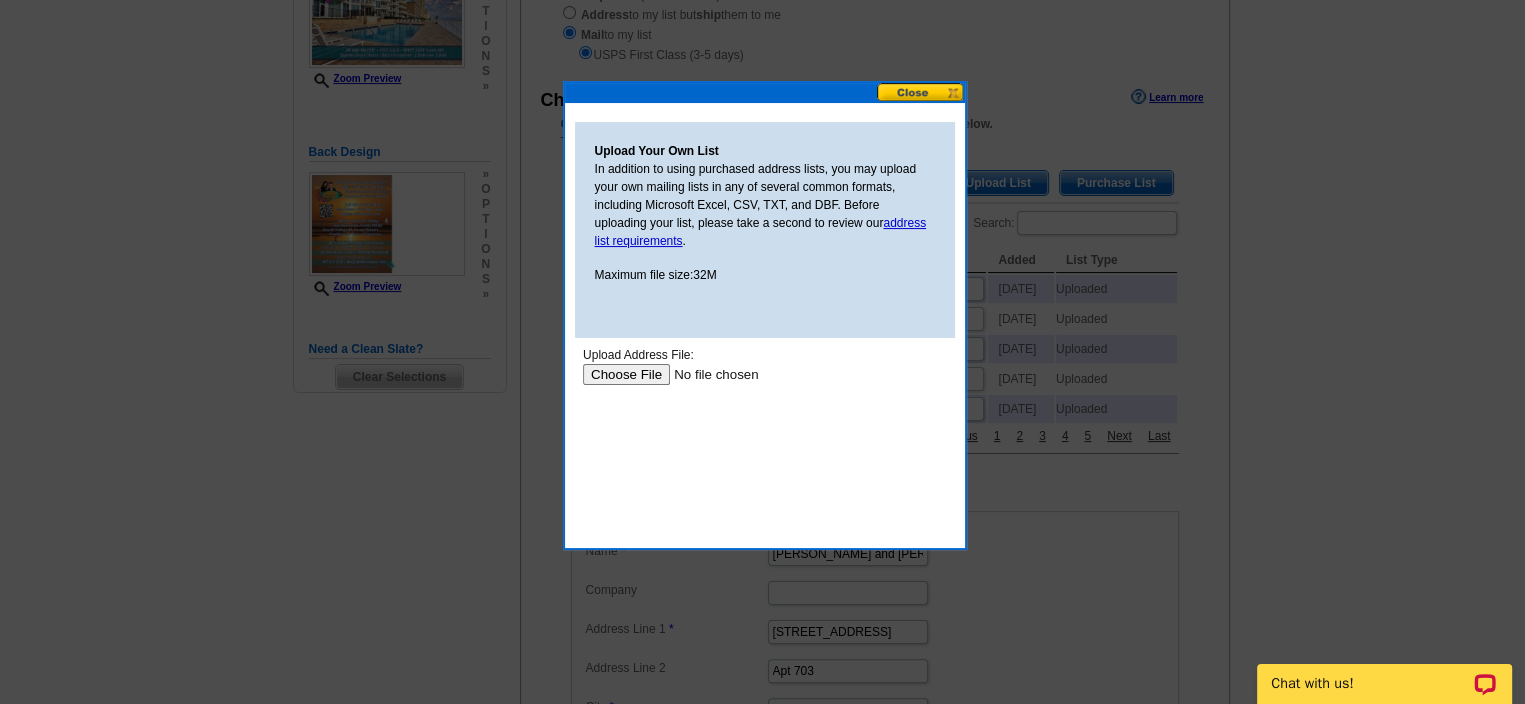 scroll, scrollTop: 0, scrollLeft: 0, axis: both 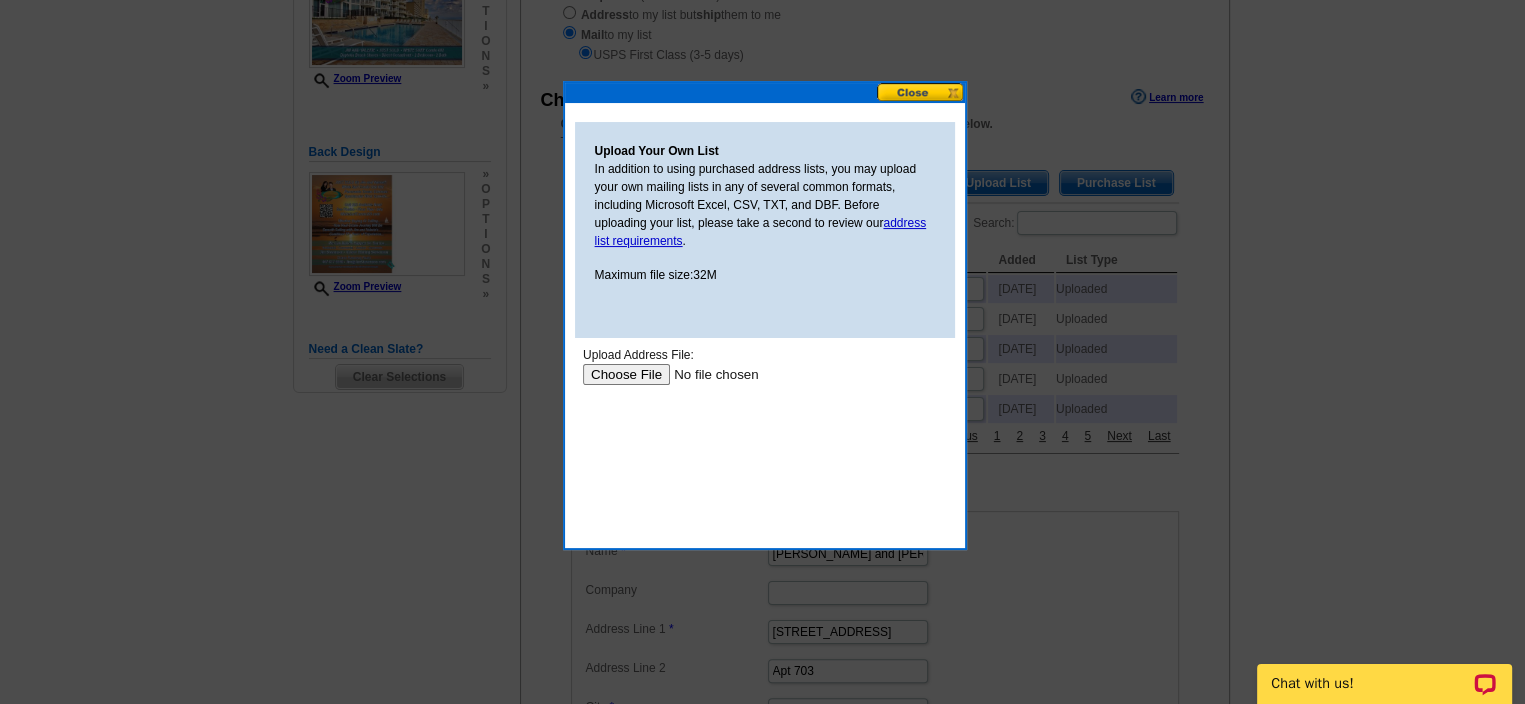 click at bounding box center [708, 373] 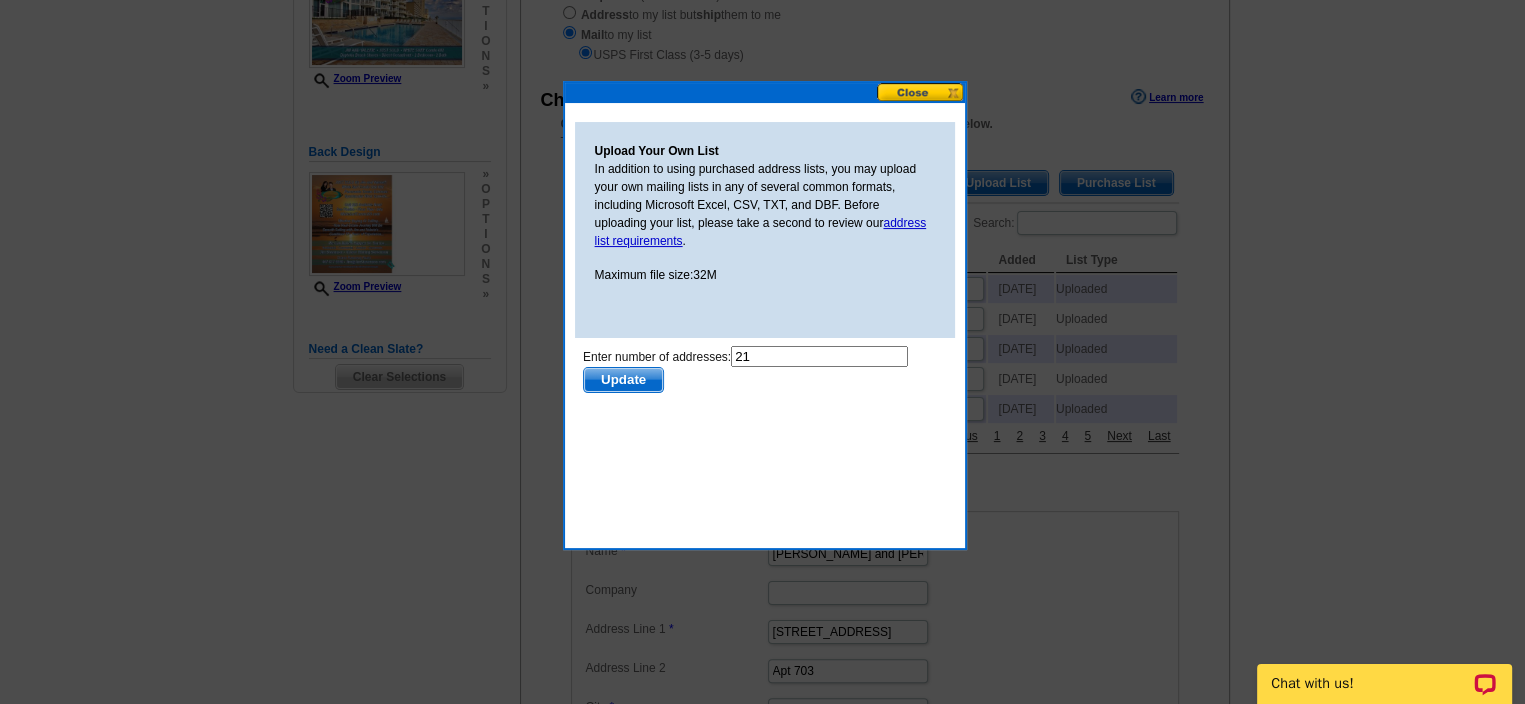 scroll, scrollTop: 0, scrollLeft: 0, axis: both 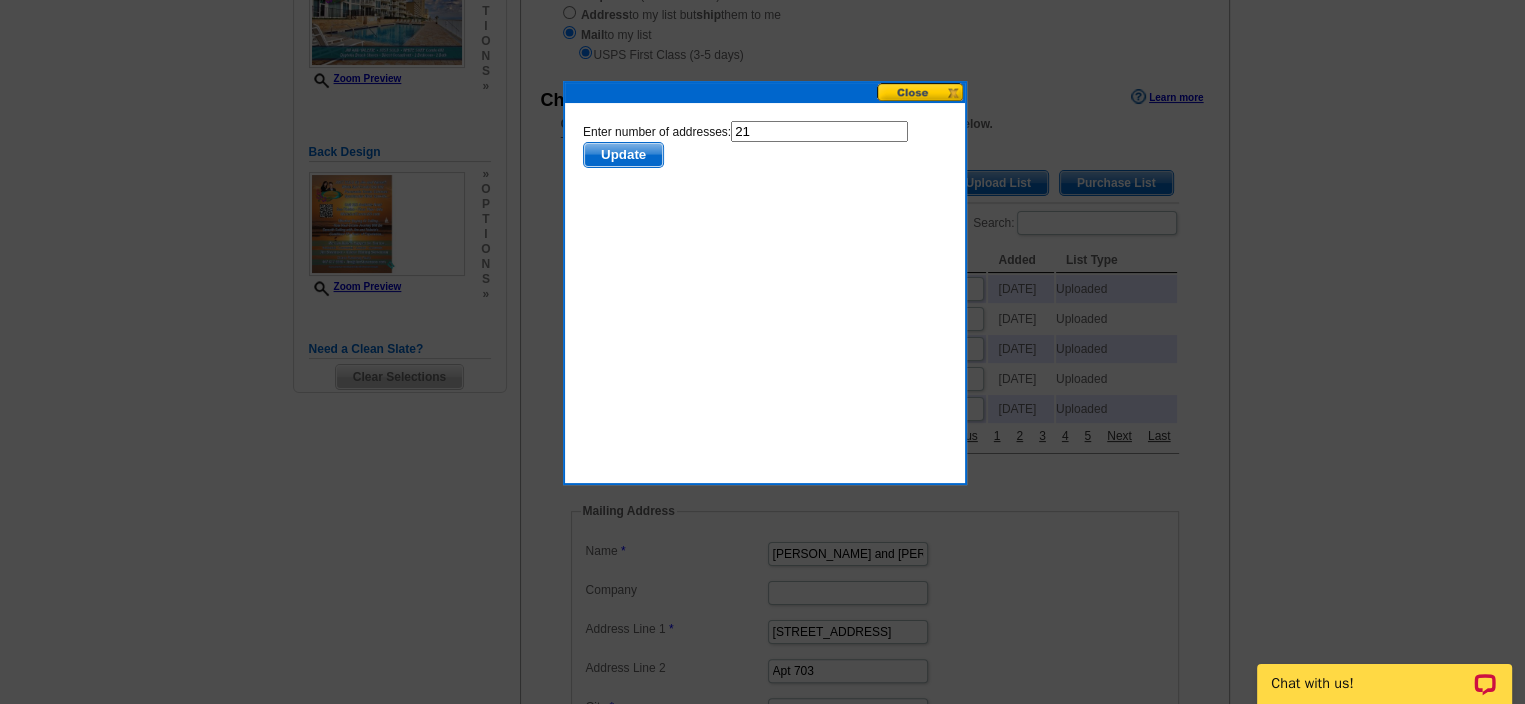 click on "Update" at bounding box center (622, 154) 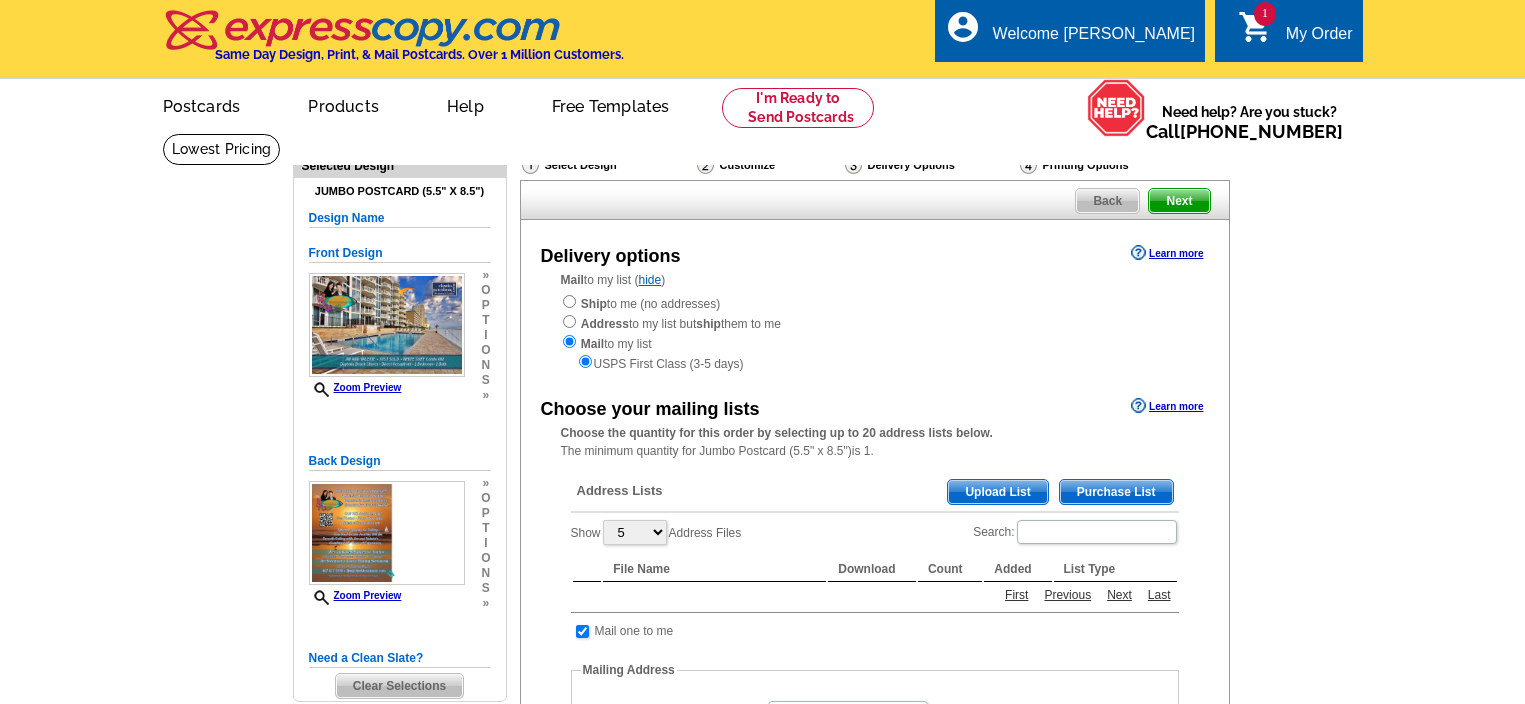 scroll, scrollTop: 309, scrollLeft: 0, axis: vertical 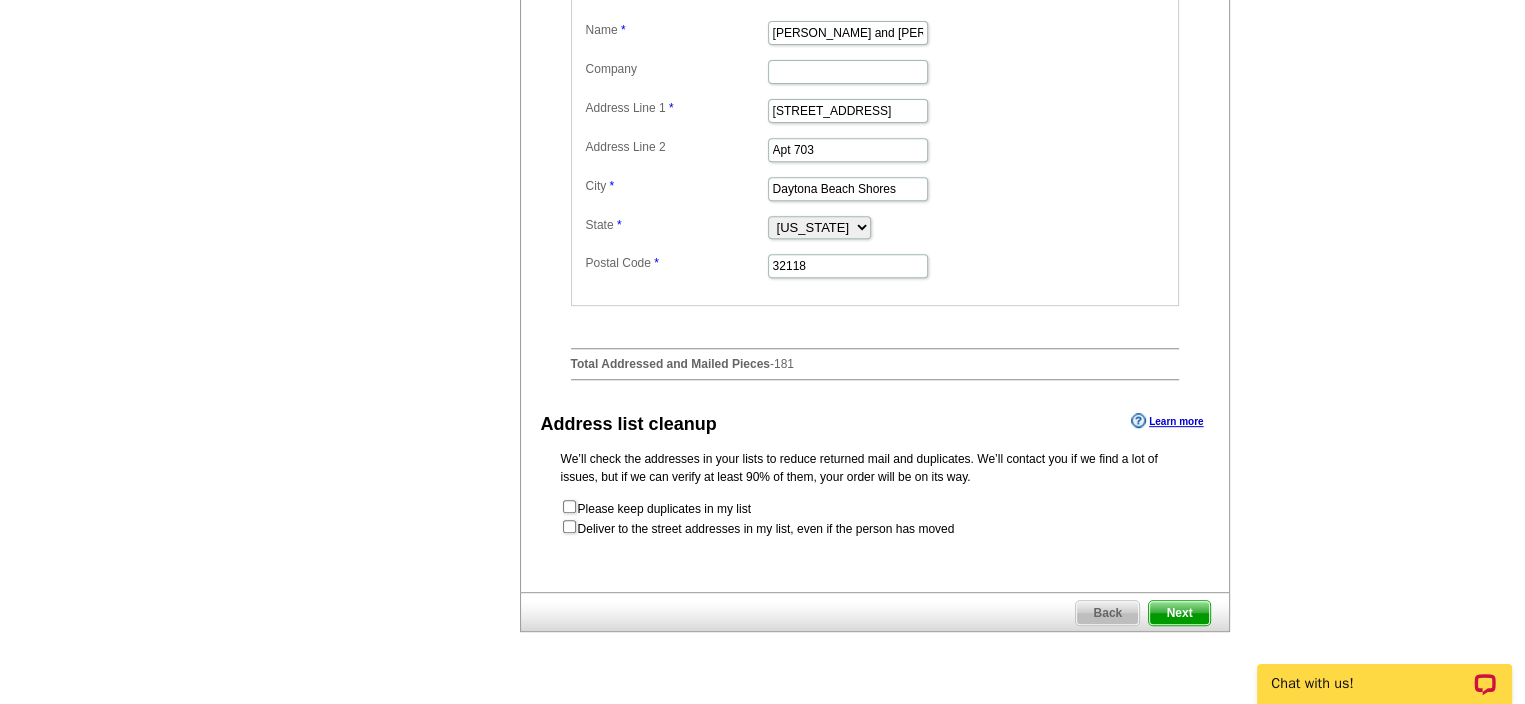 click on "Next" at bounding box center [1179, 613] 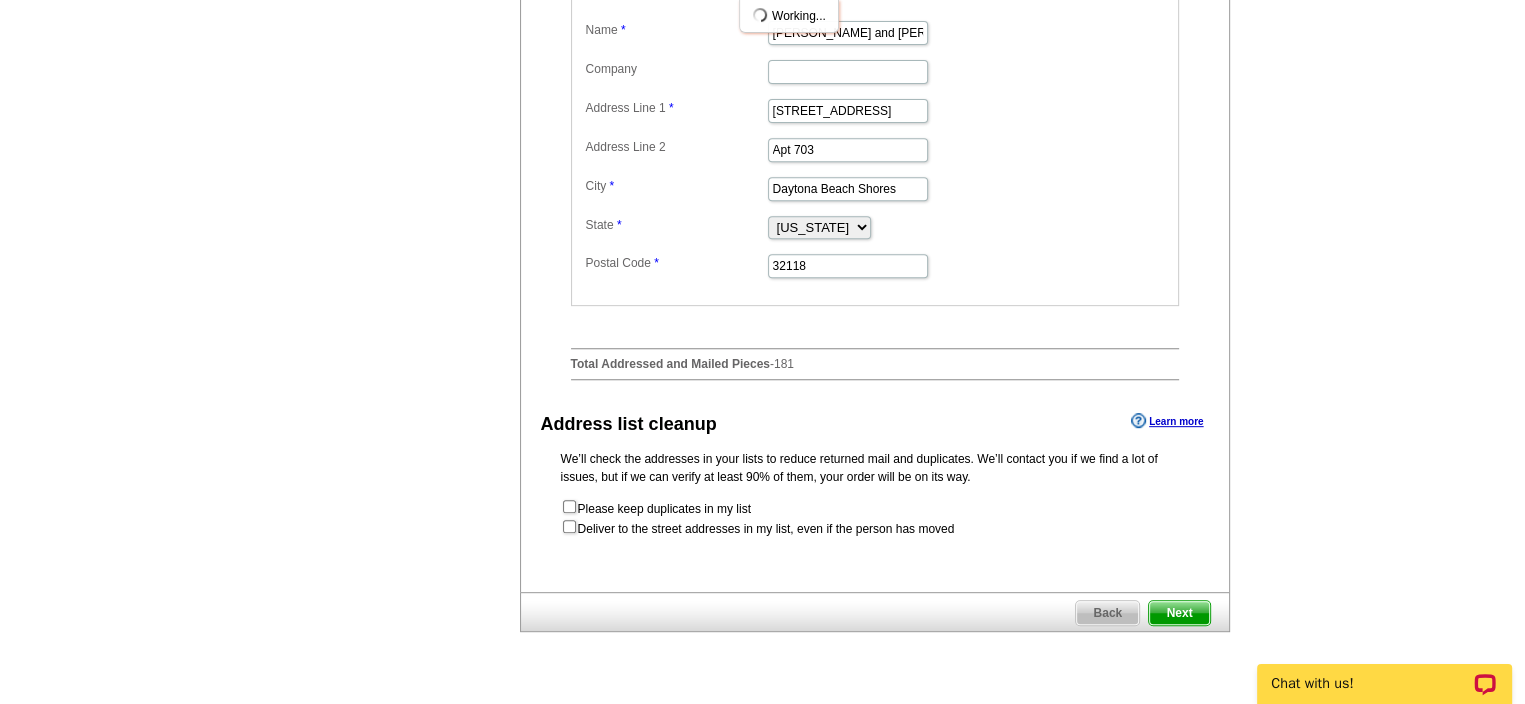scroll, scrollTop: 0, scrollLeft: 0, axis: both 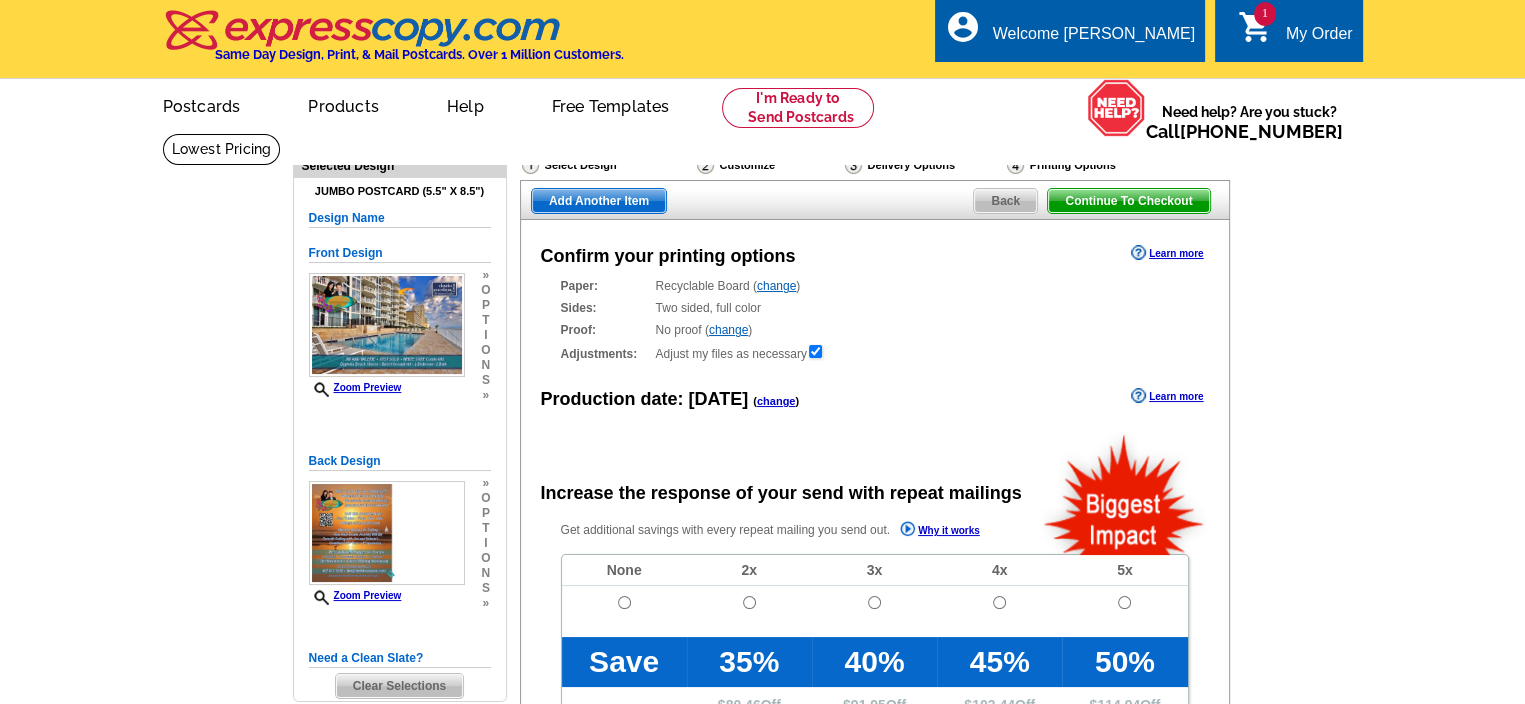 radio on "false" 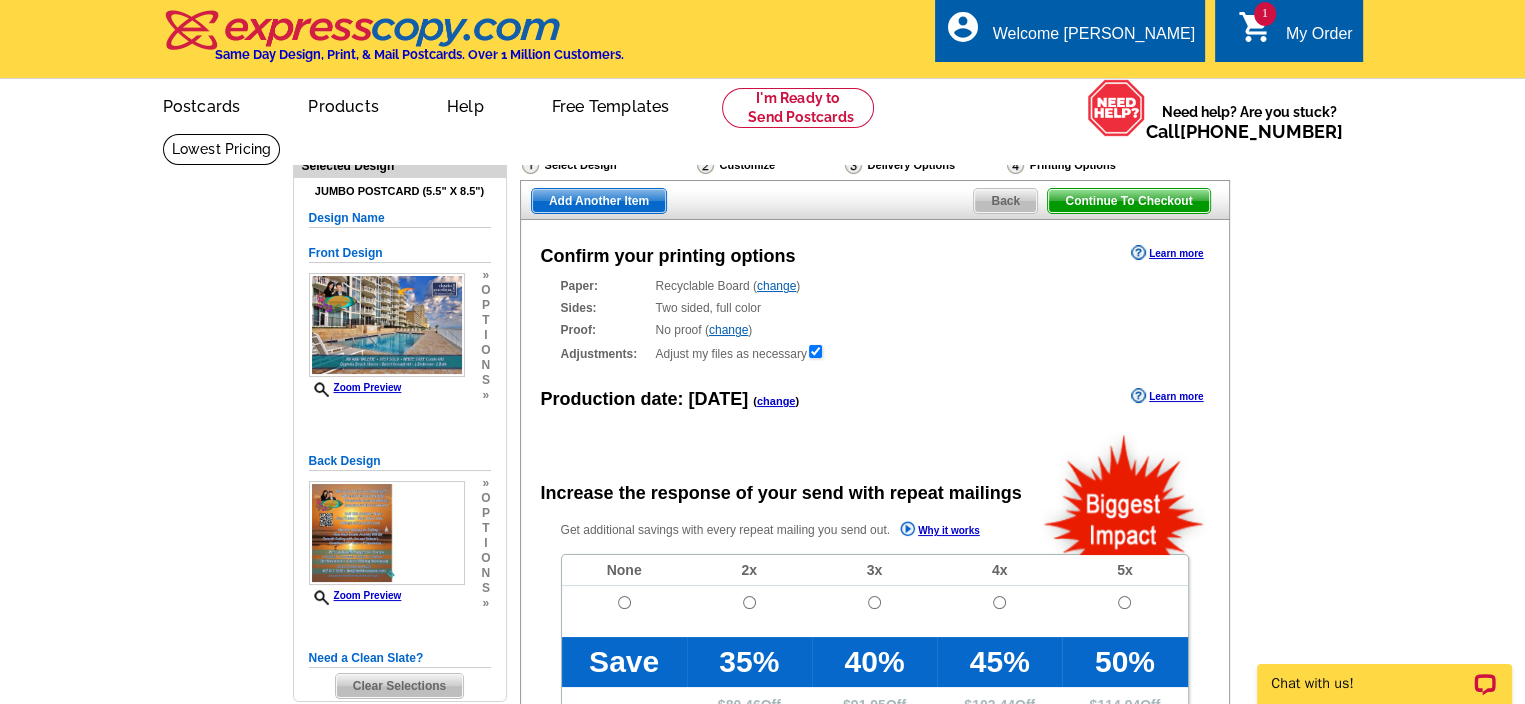 scroll, scrollTop: 0, scrollLeft: 0, axis: both 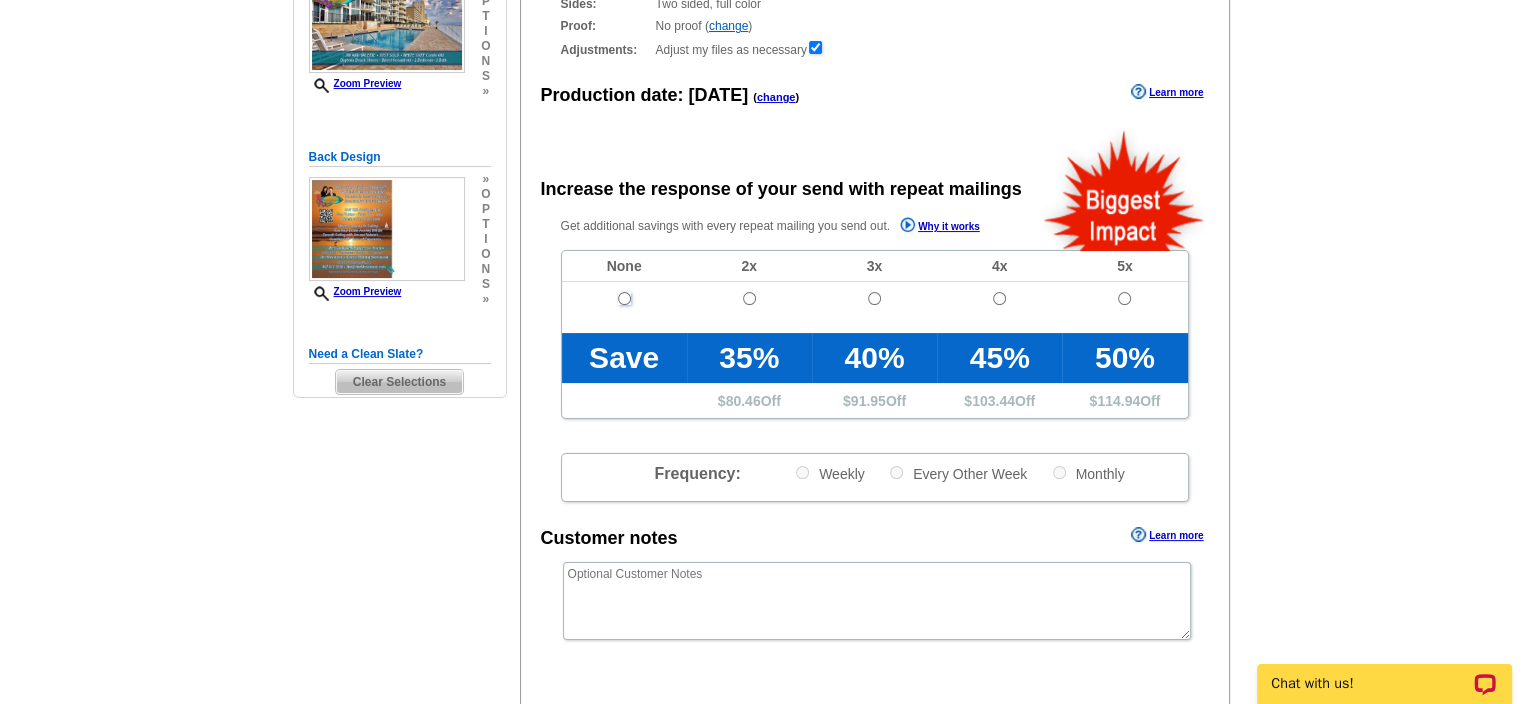 click at bounding box center [624, 298] 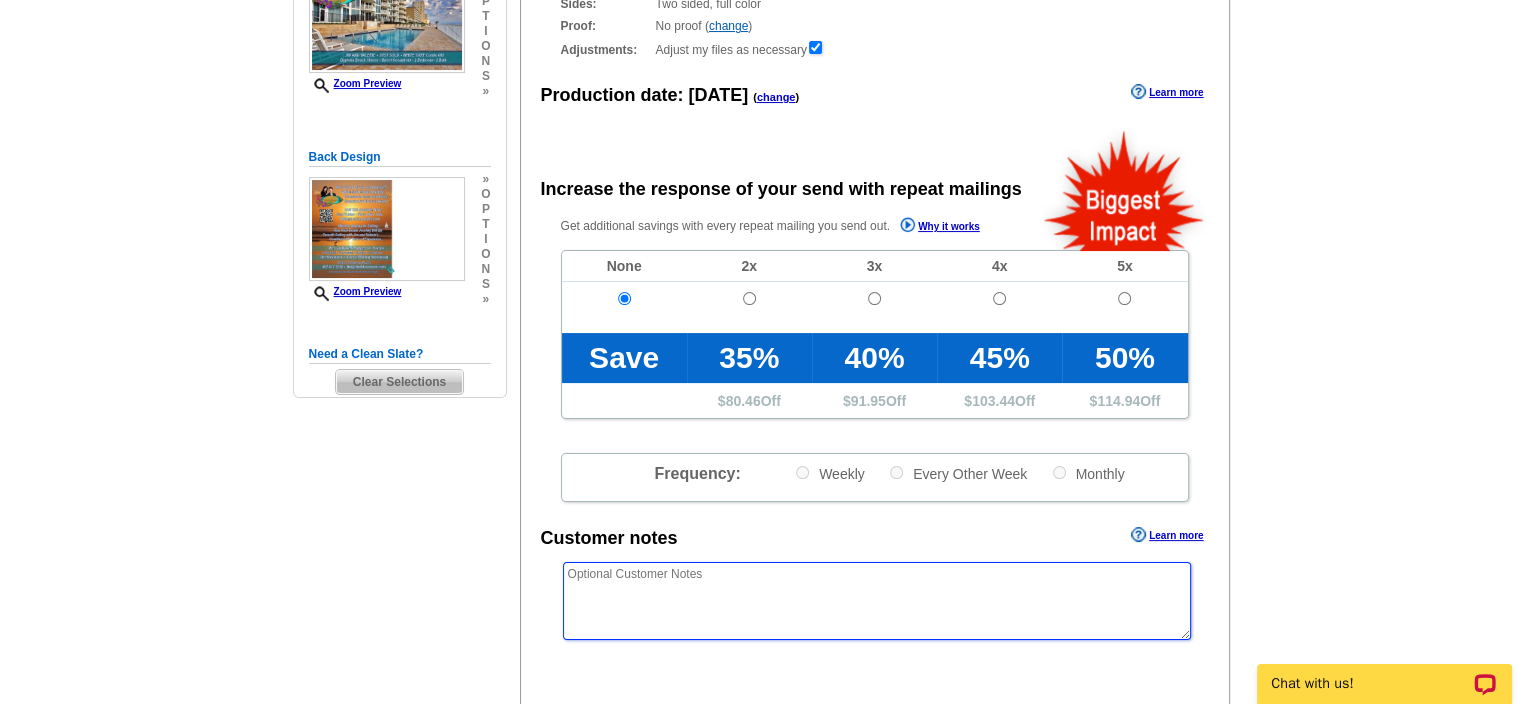 click at bounding box center [877, 601] 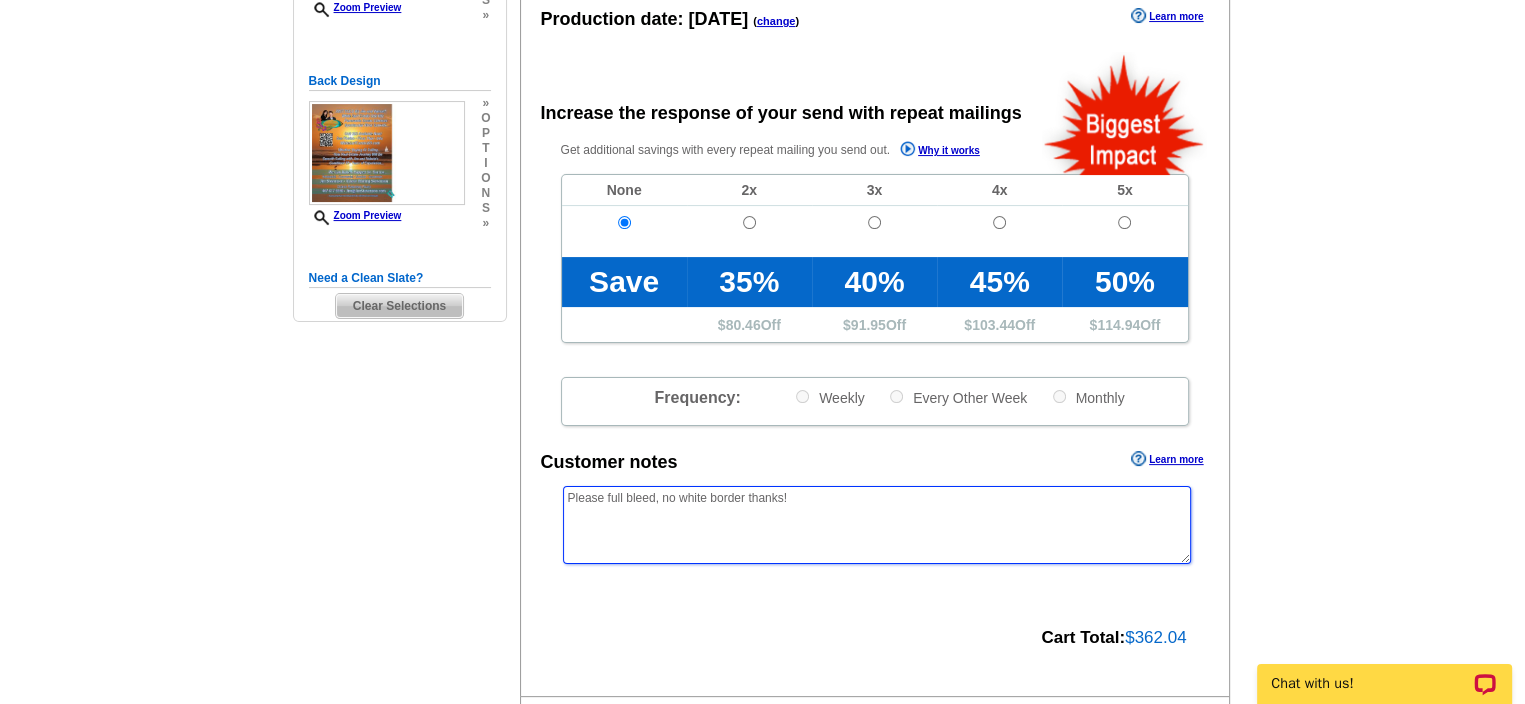 scroll, scrollTop: 233, scrollLeft: 0, axis: vertical 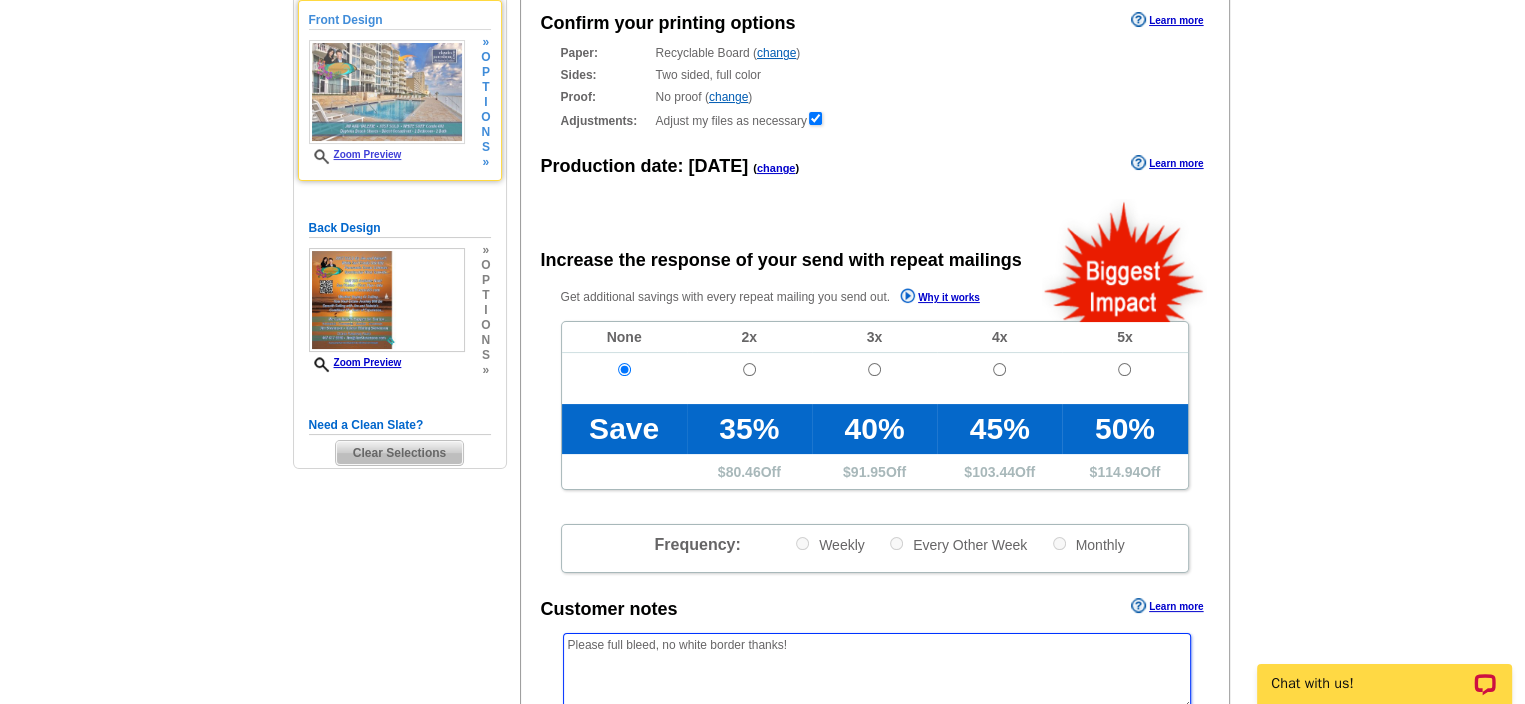 type on "Please full bleed, no white border thanks!" 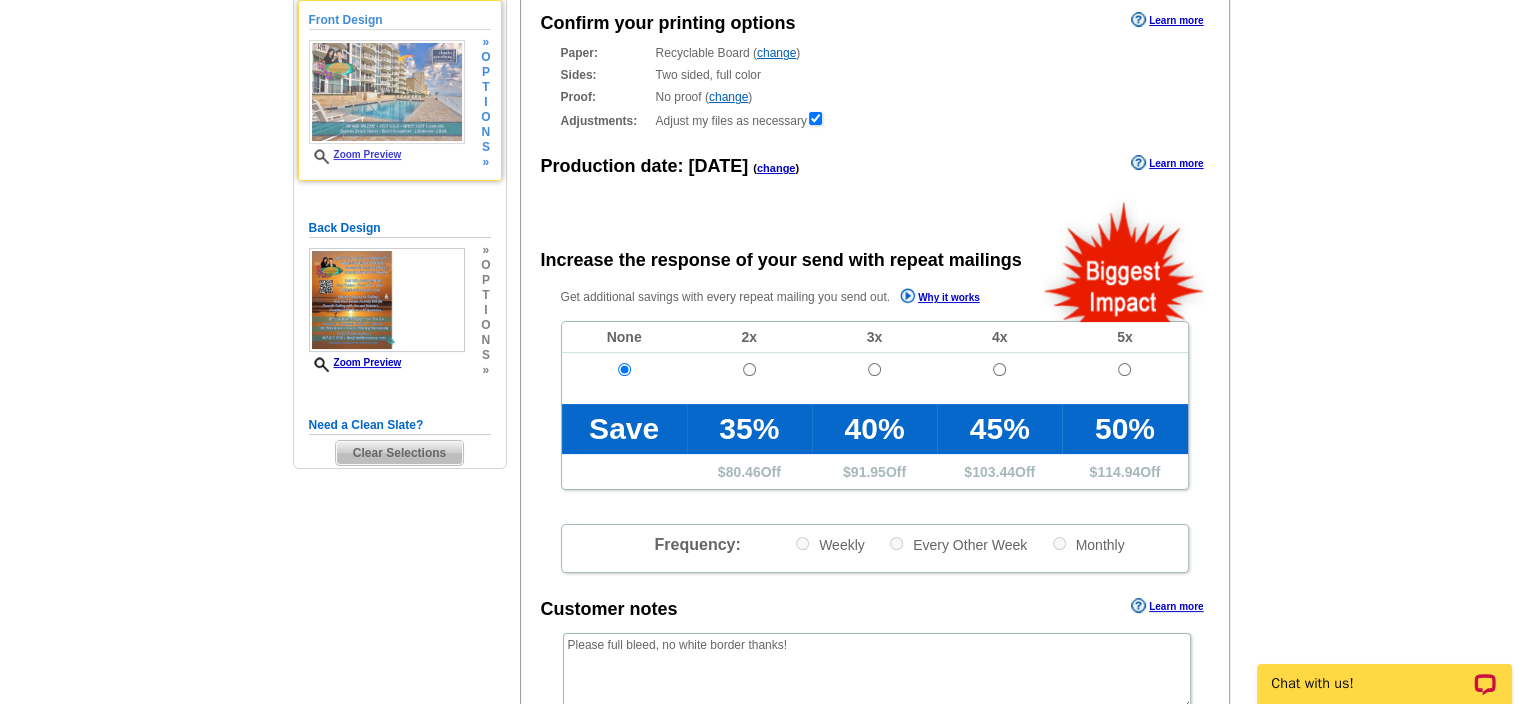 click on "Zoom Preview" at bounding box center [355, 154] 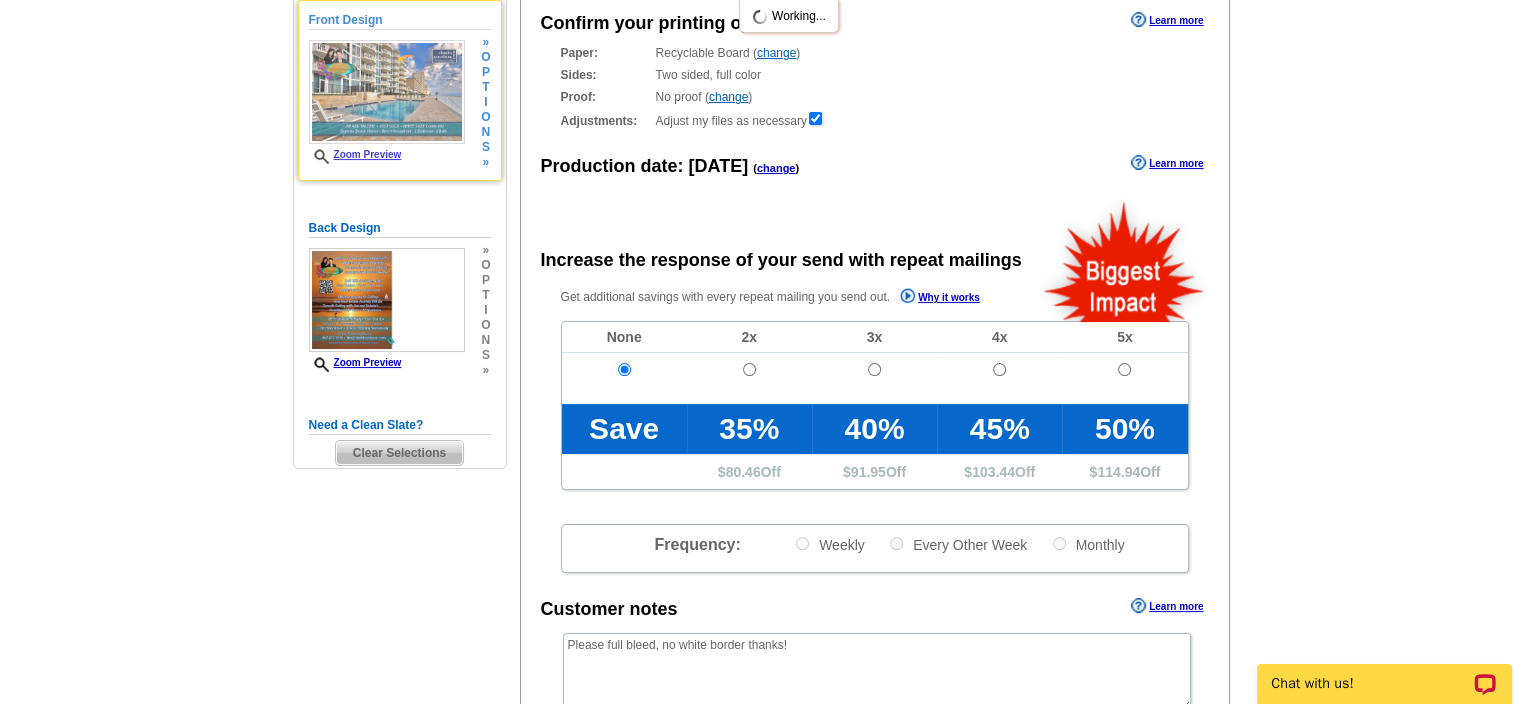 scroll, scrollTop: 0, scrollLeft: 0, axis: both 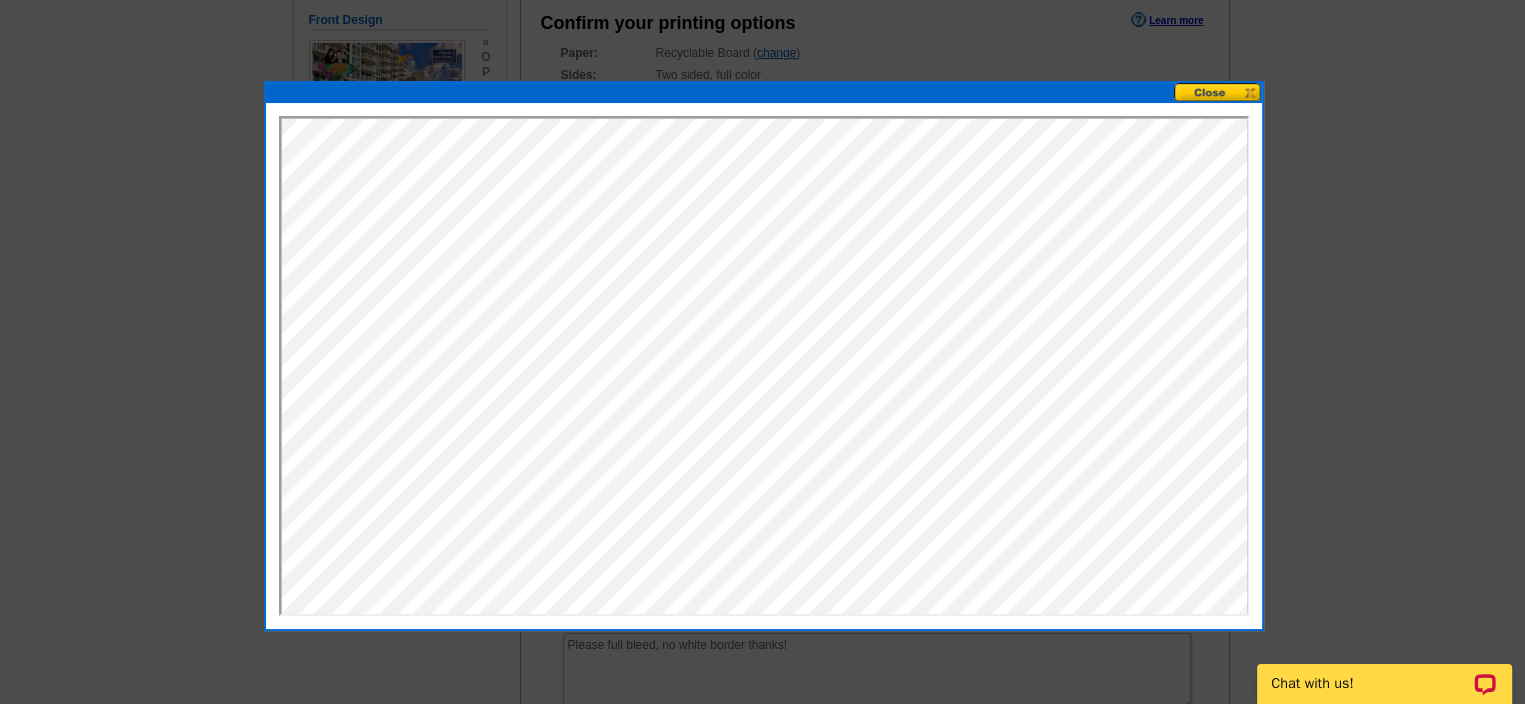 click at bounding box center [1218, 92] 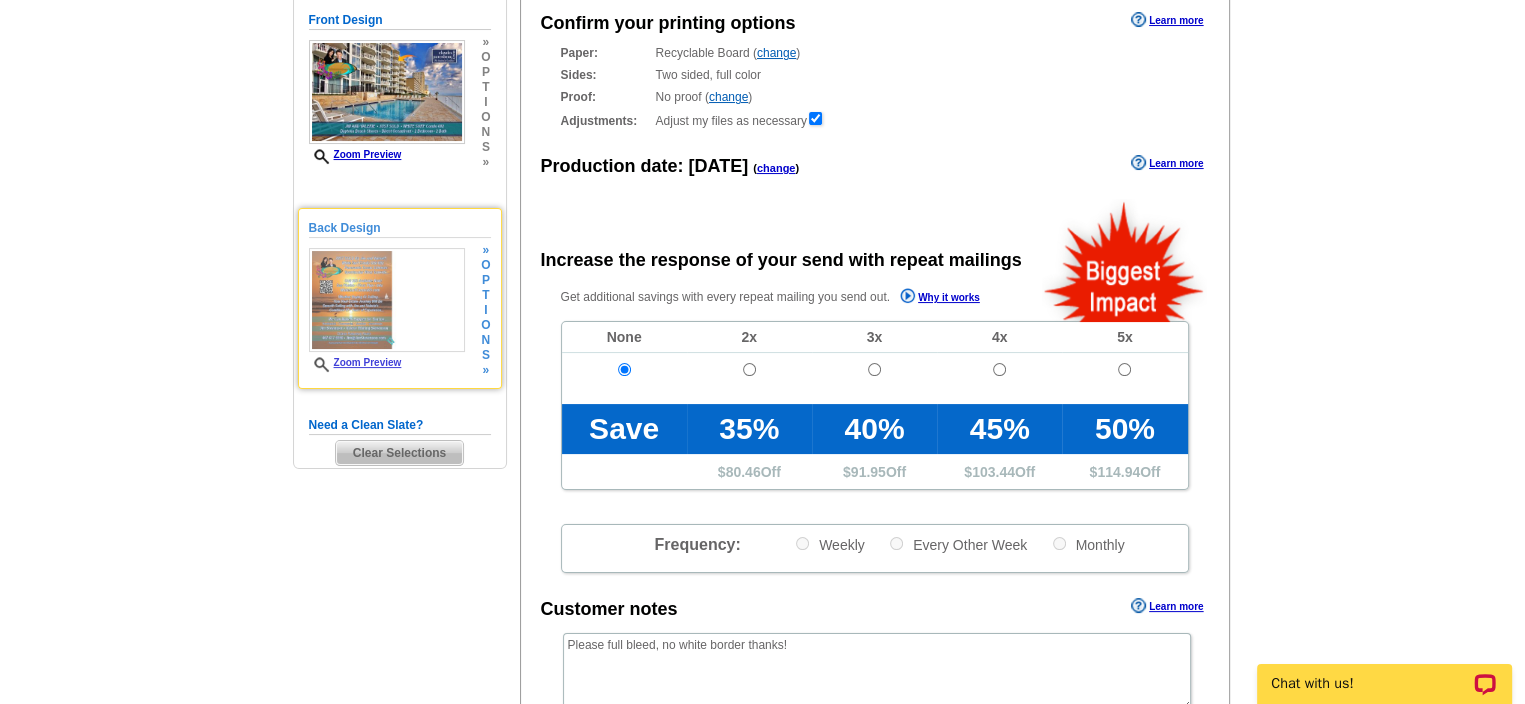 click on "Zoom Preview" at bounding box center (355, 362) 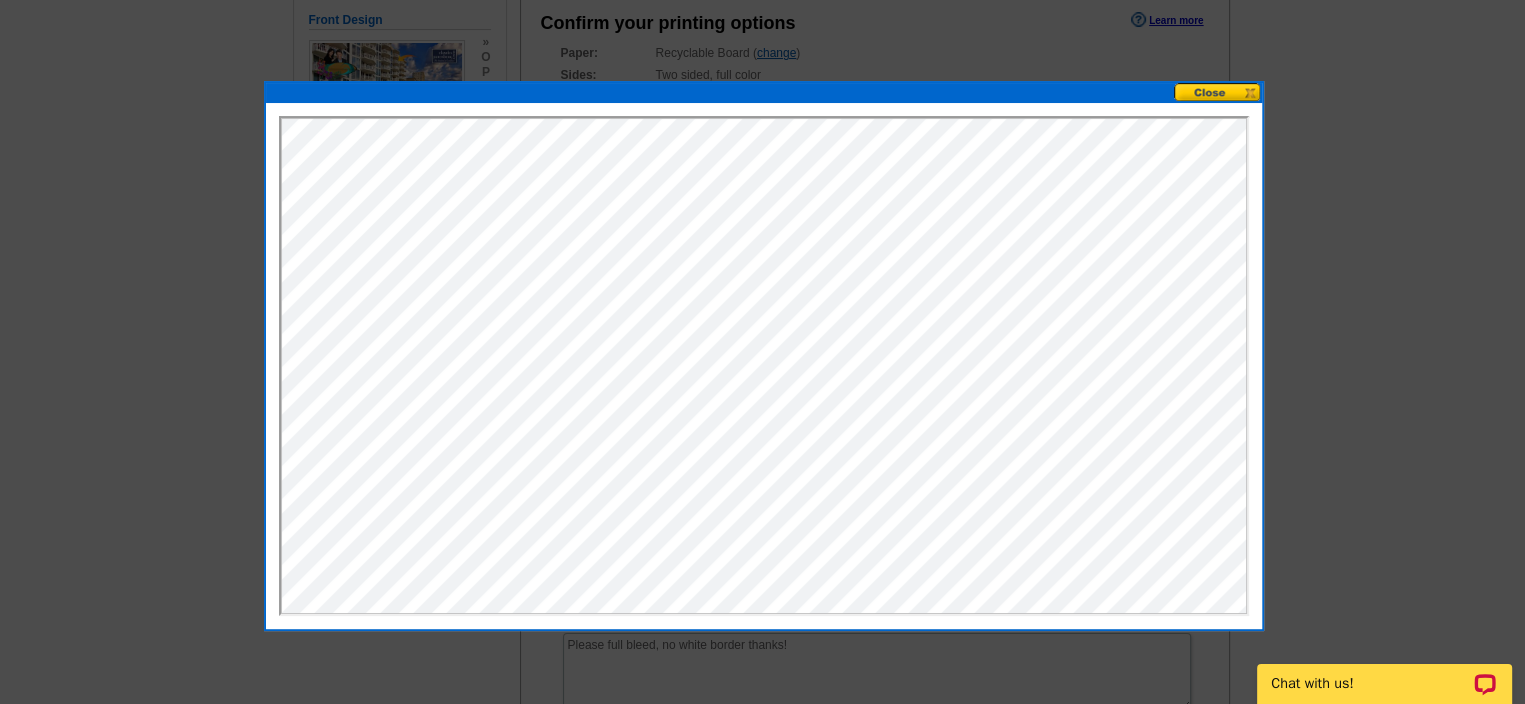 scroll, scrollTop: 0, scrollLeft: 0, axis: both 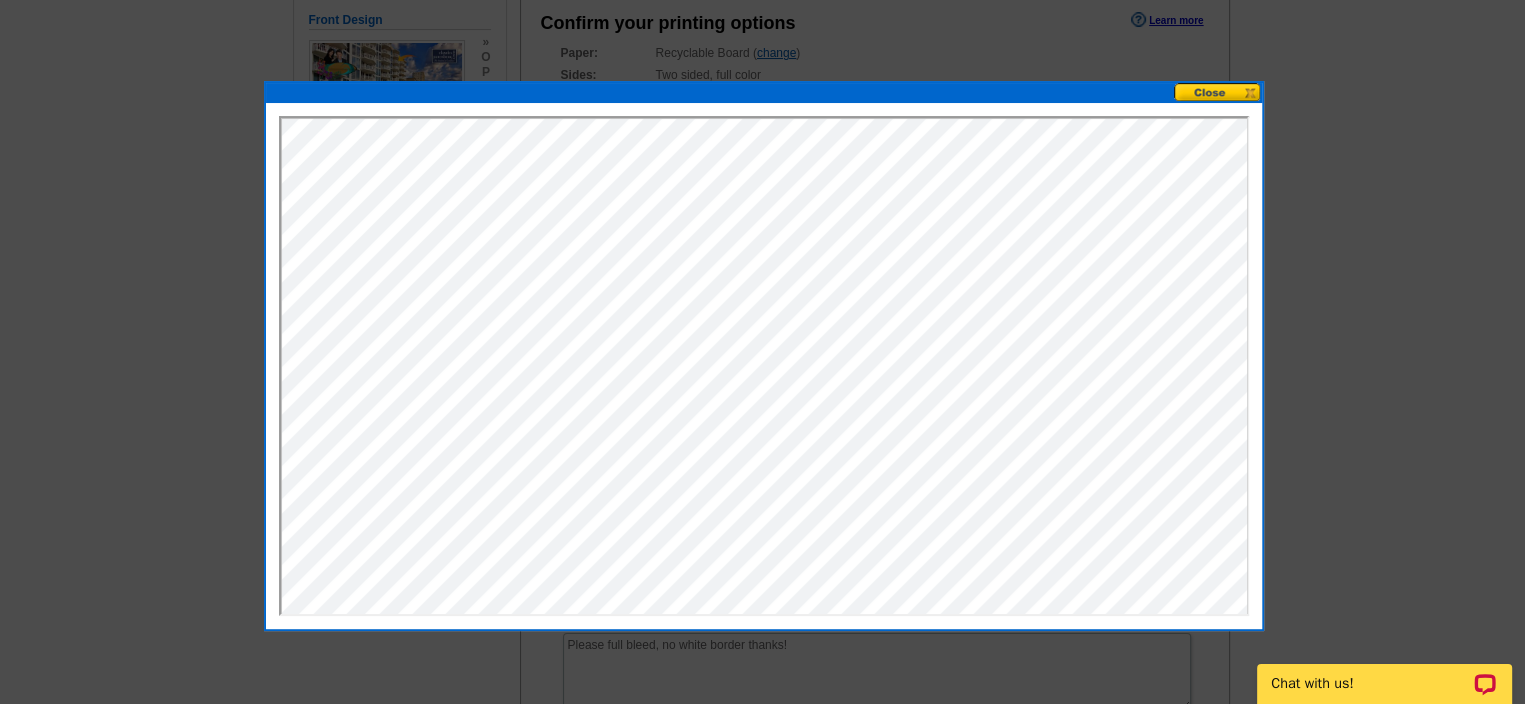 click at bounding box center (1218, 92) 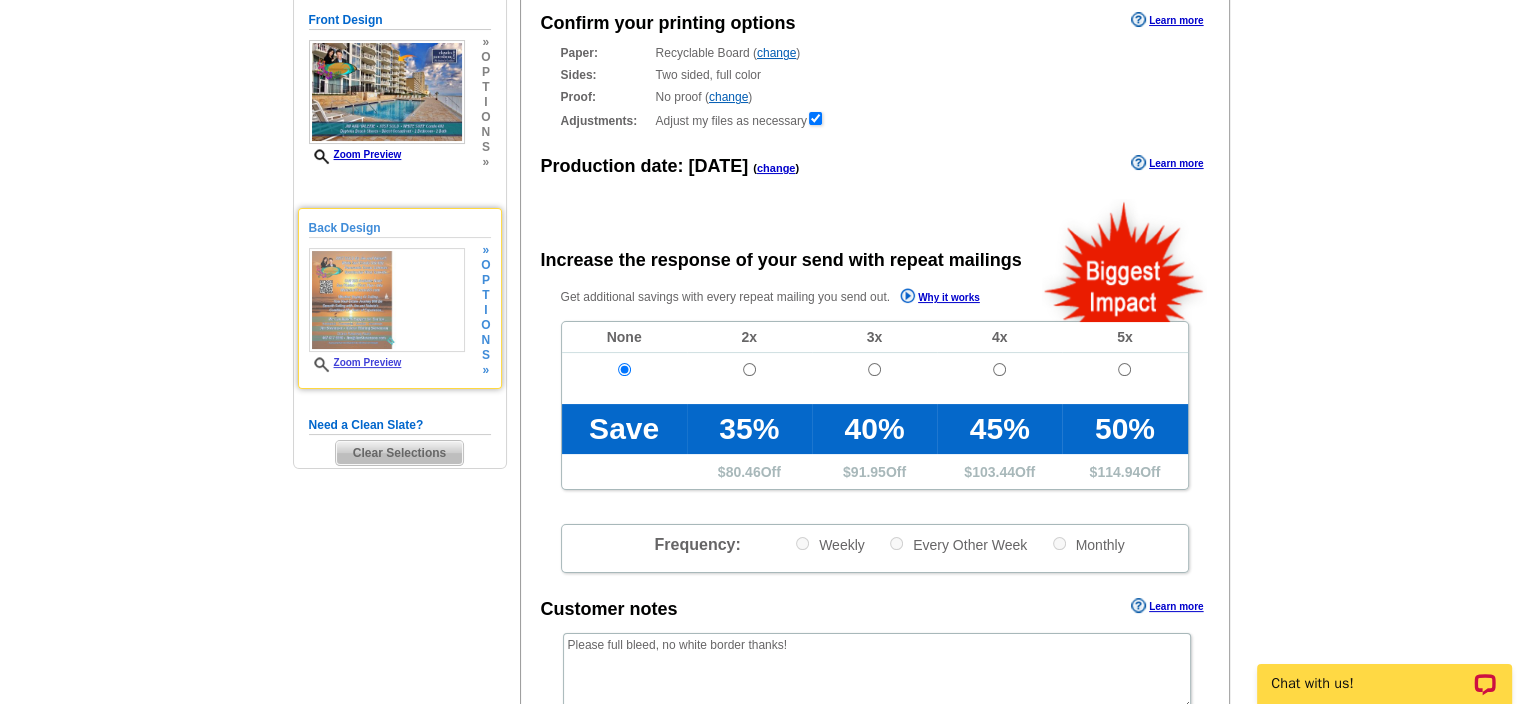 click on "Zoom Preview" at bounding box center (355, 362) 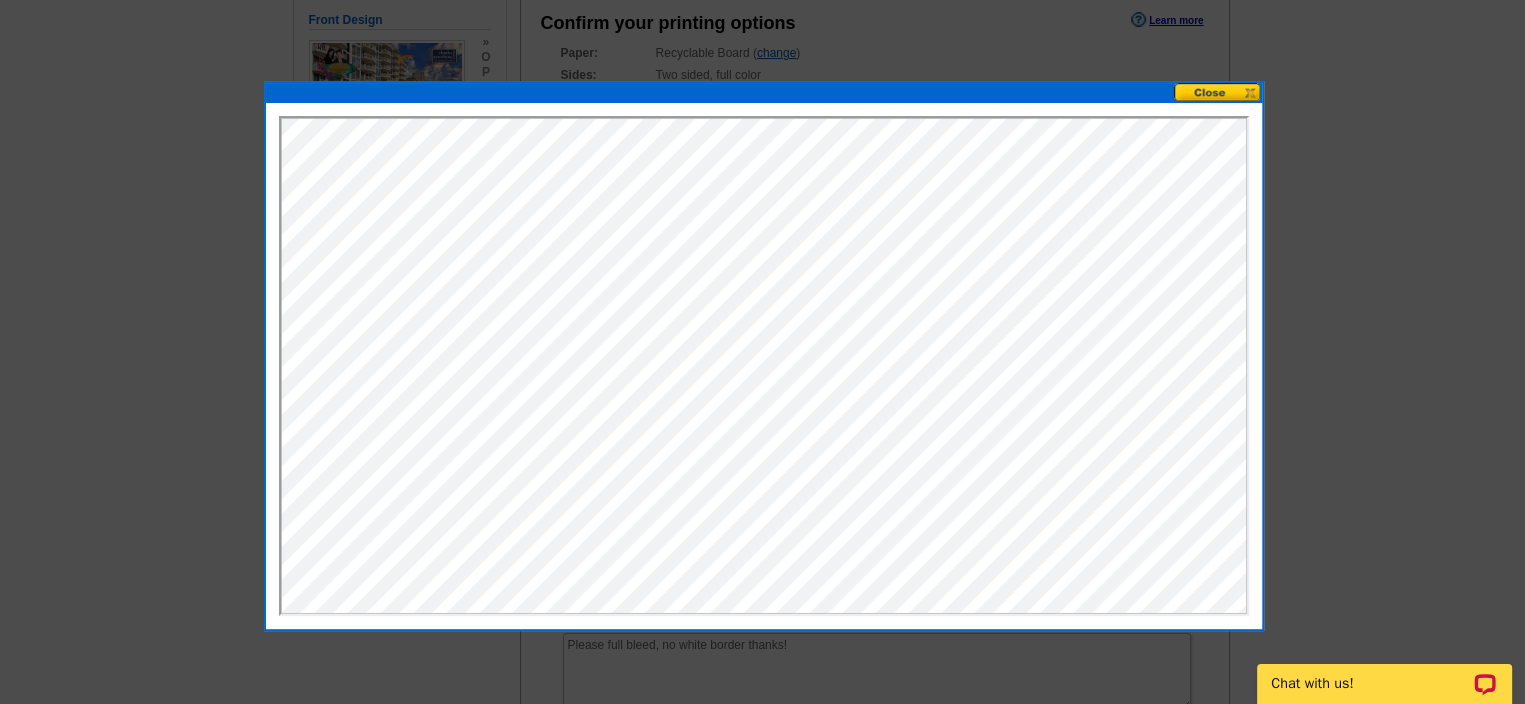 scroll, scrollTop: 0, scrollLeft: 0, axis: both 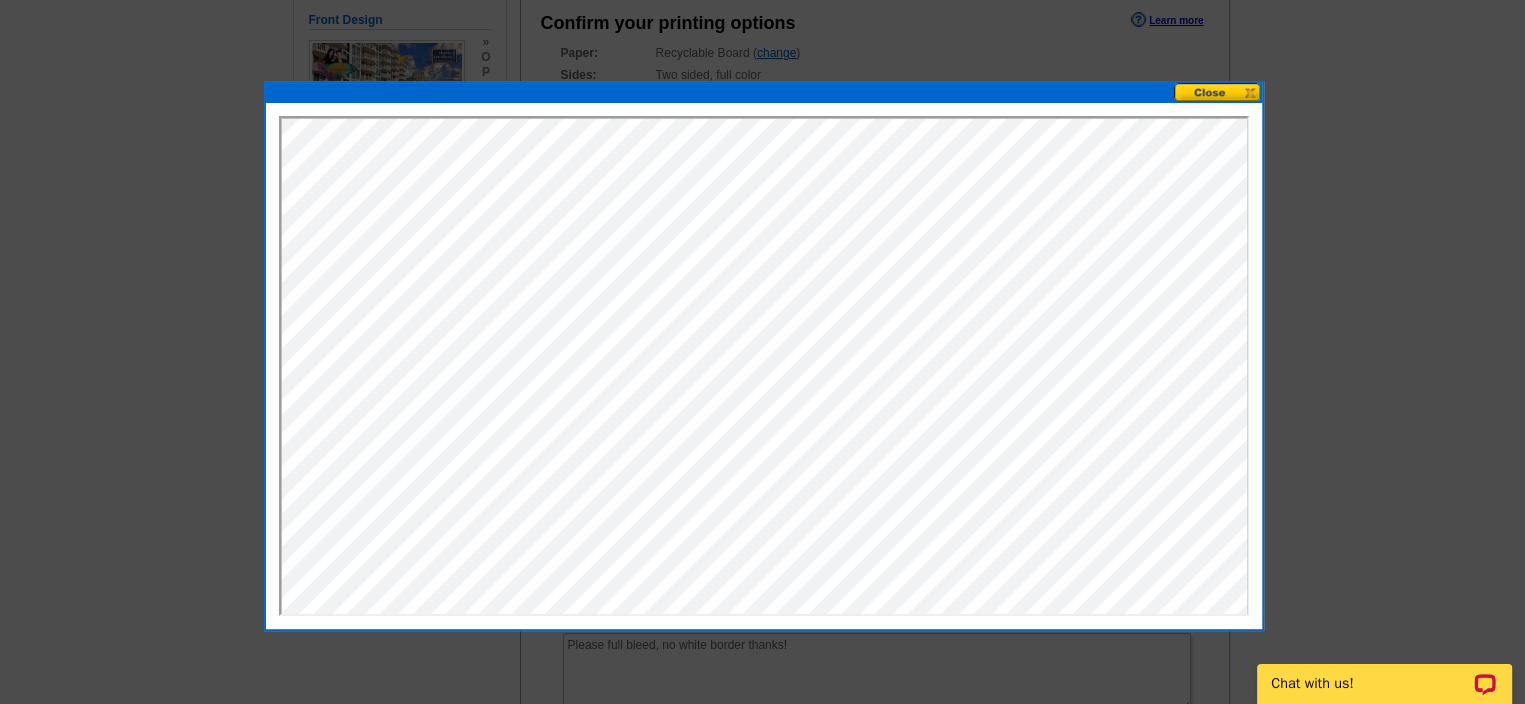 click at bounding box center (1218, 92) 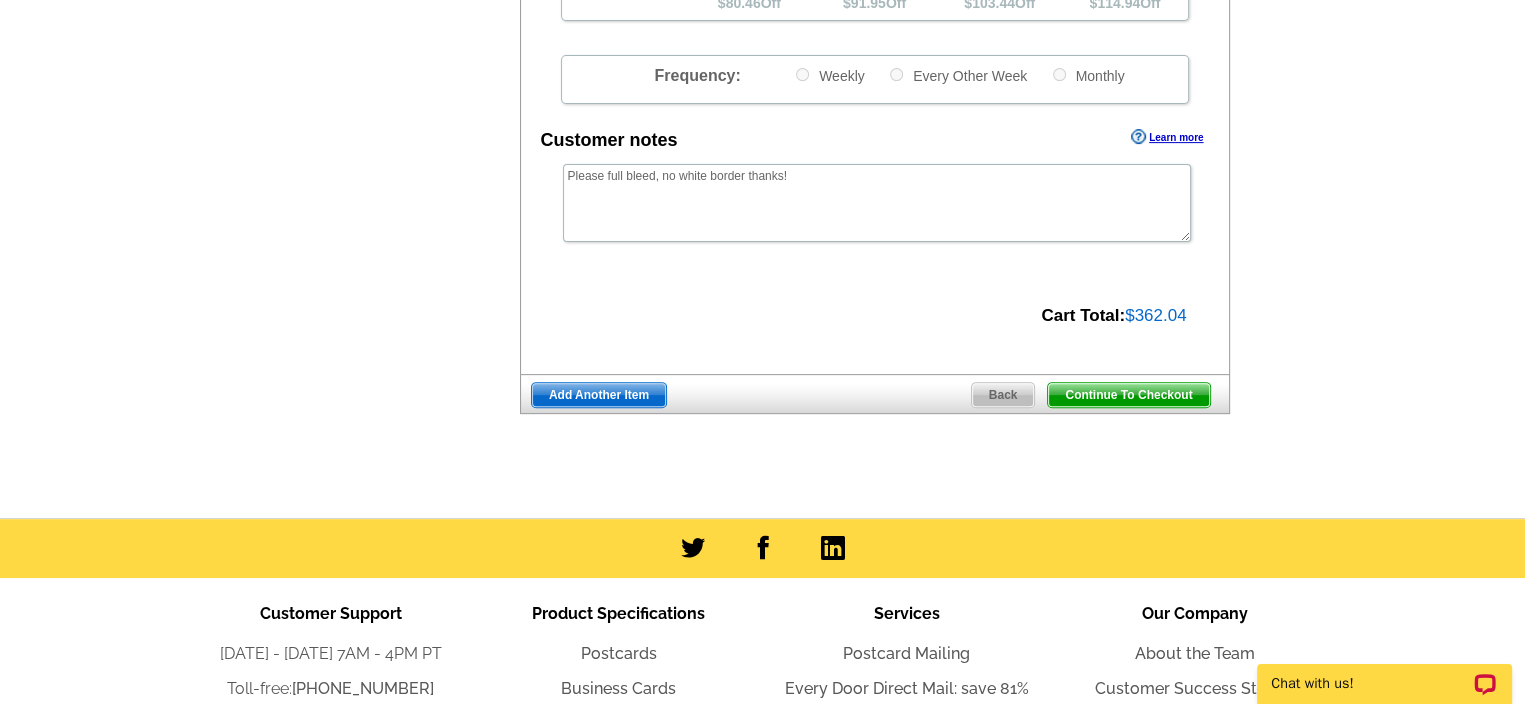 scroll, scrollTop: 710, scrollLeft: 0, axis: vertical 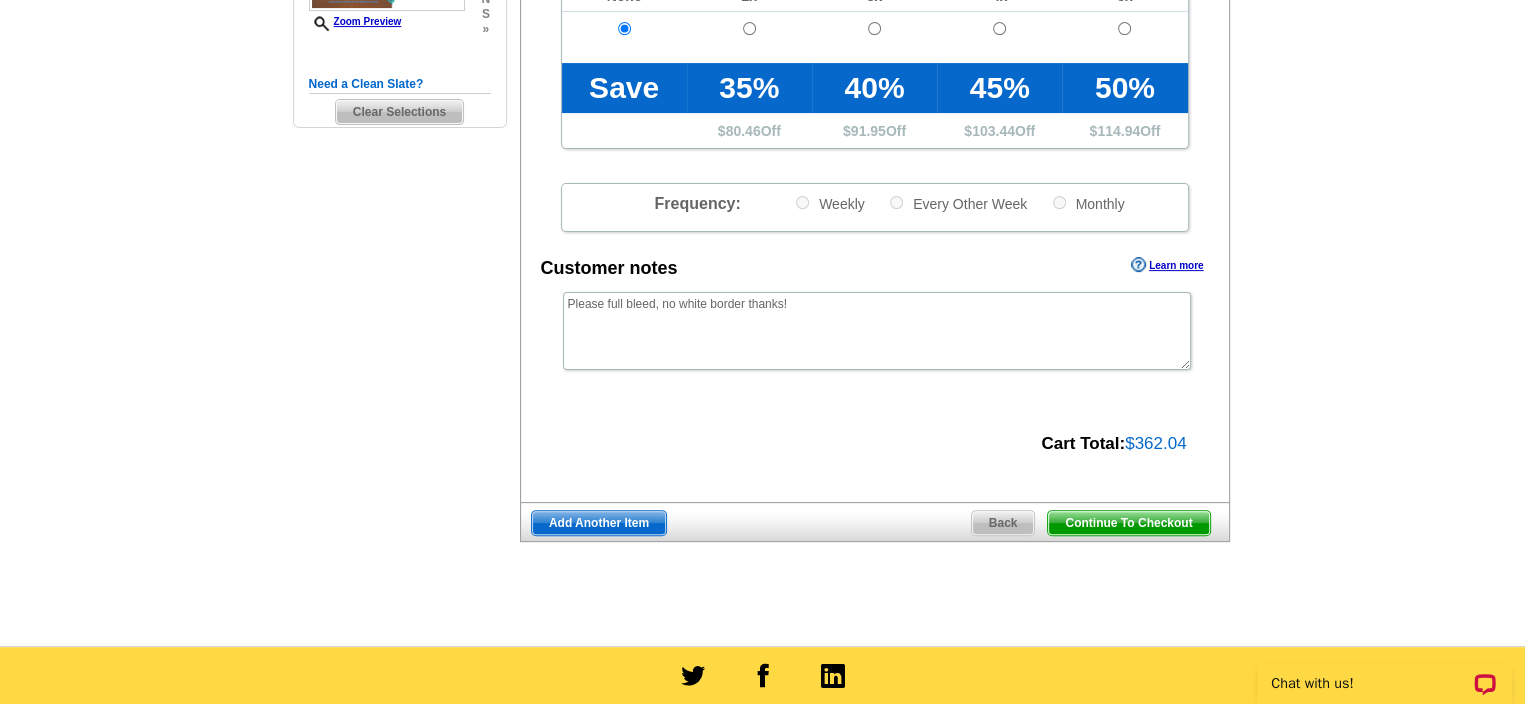 click on "Continue To Checkout" at bounding box center (1128, 523) 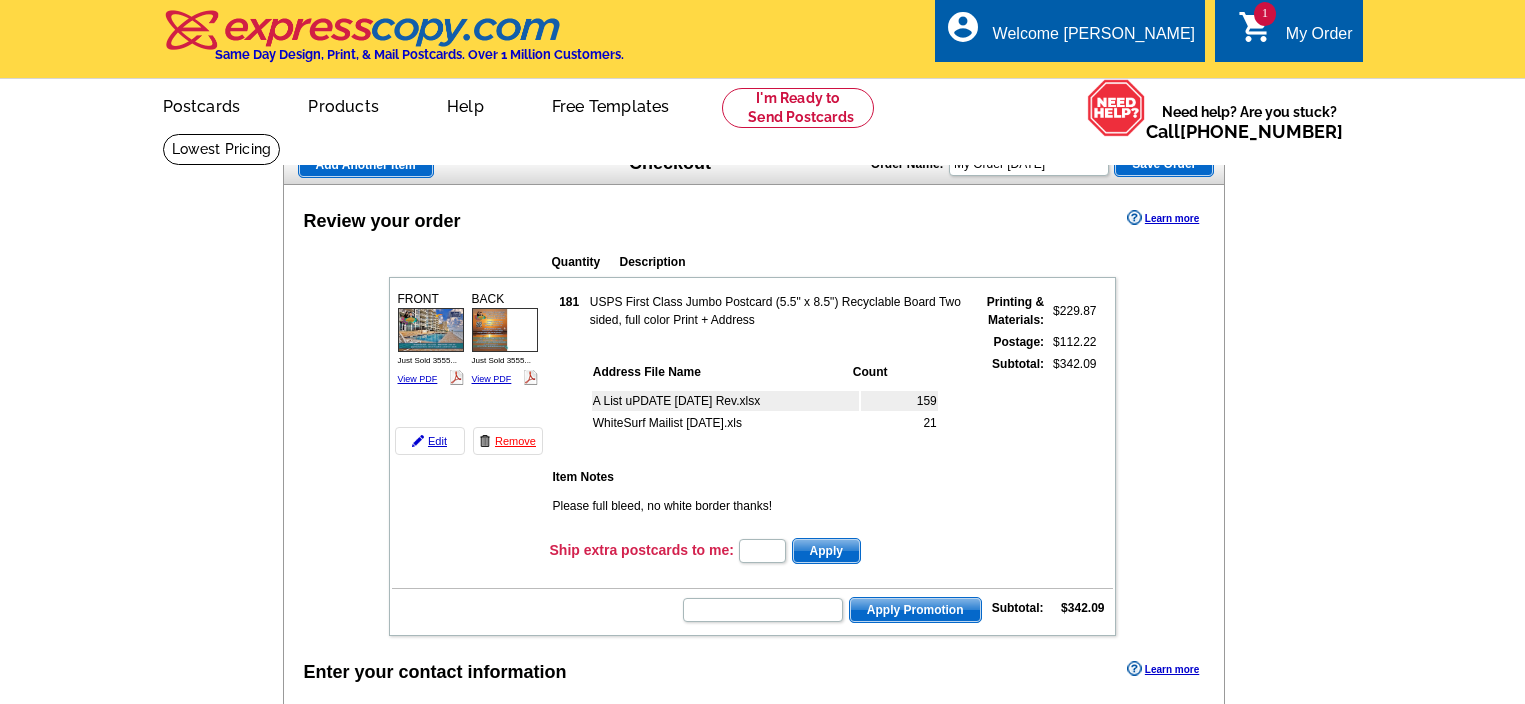 scroll, scrollTop: 0, scrollLeft: 0, axis: both 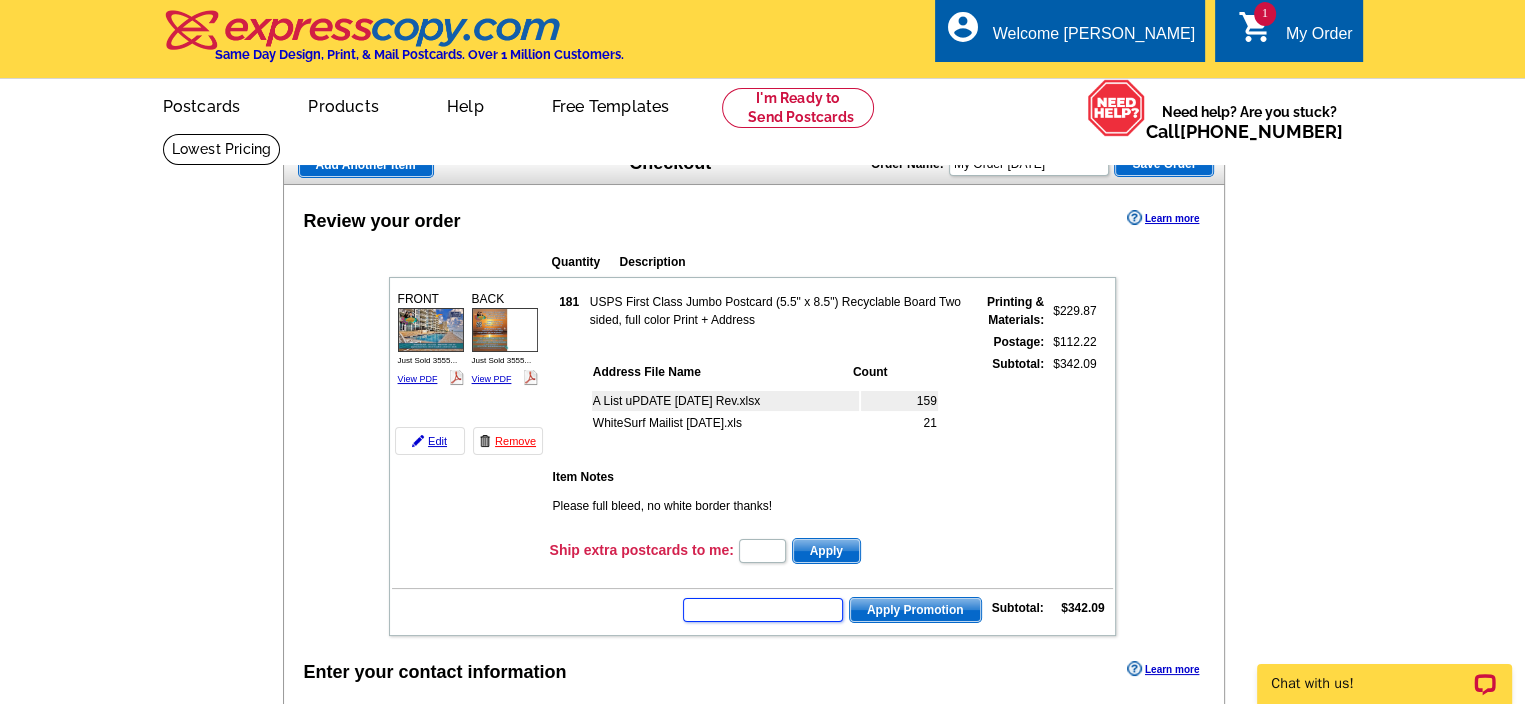 click at bounding box center (763, 610) 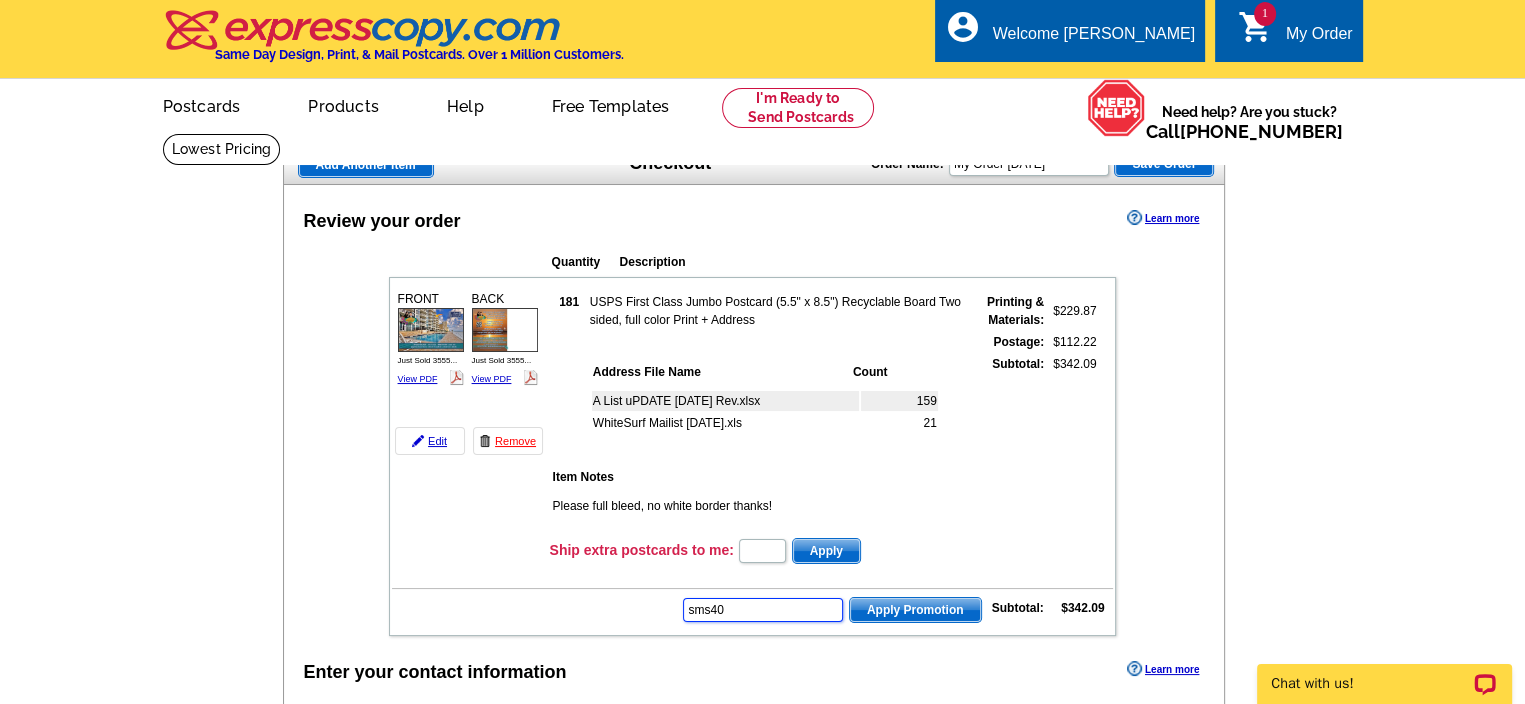 type on "sms40" 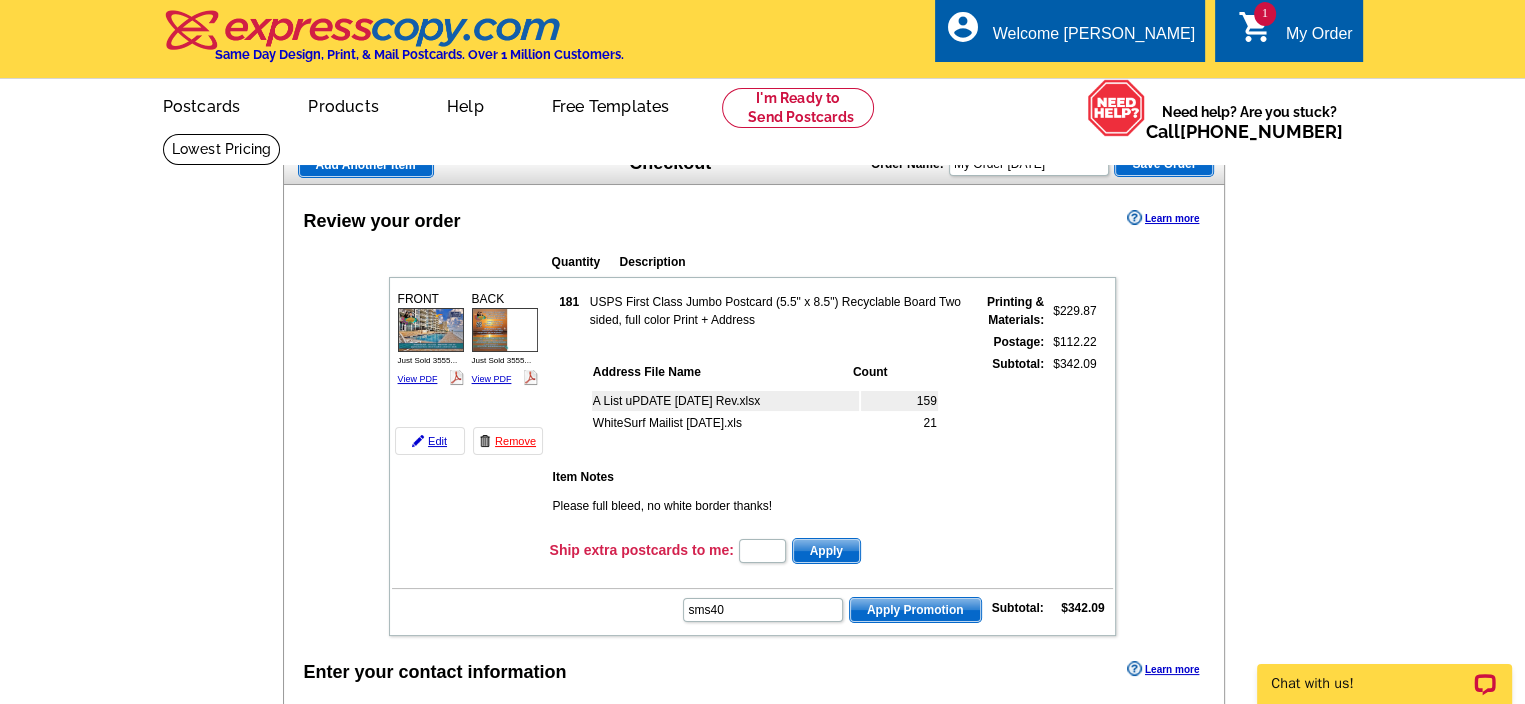 click on "Apply Promotion" at bounding box center (915, 610) 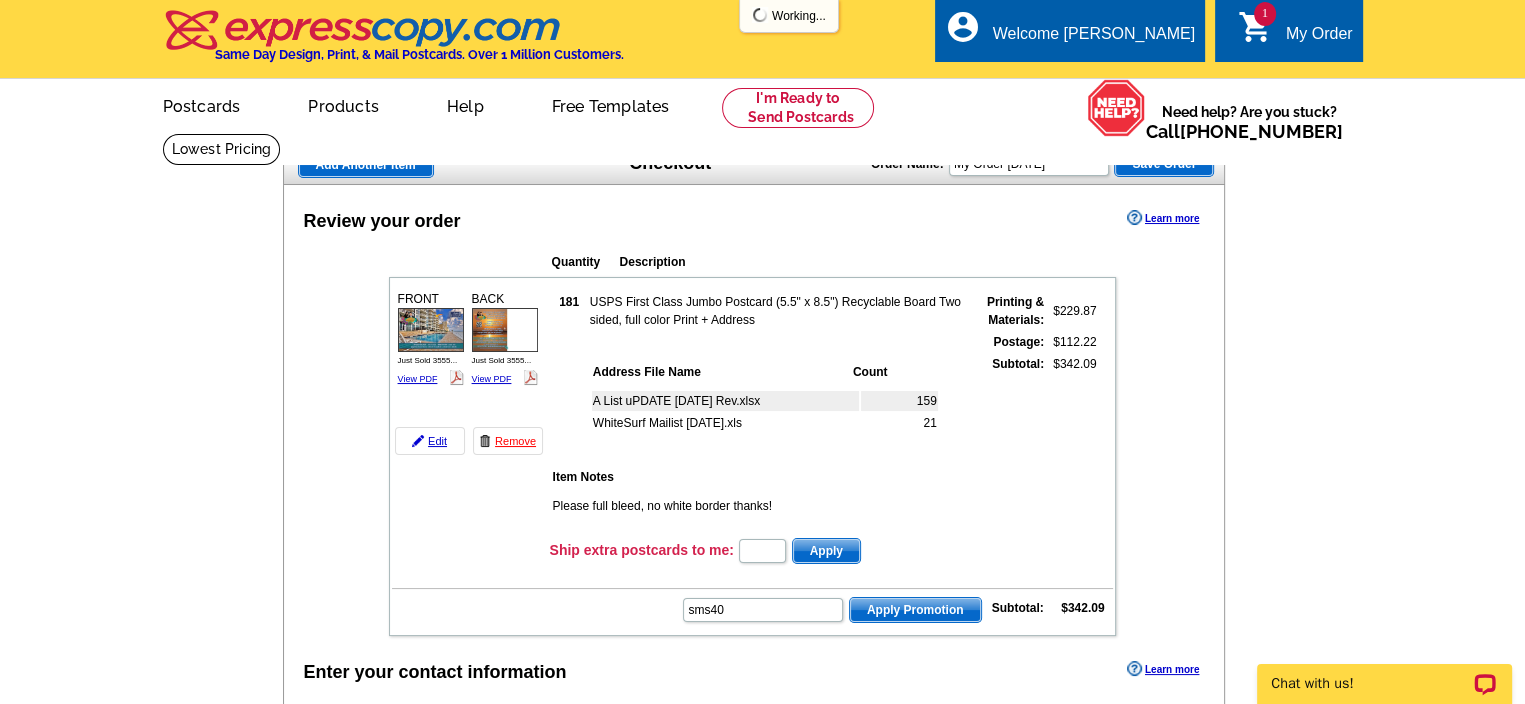 scroll, scrollTop: 0, scrollLeft: 0, axis: both 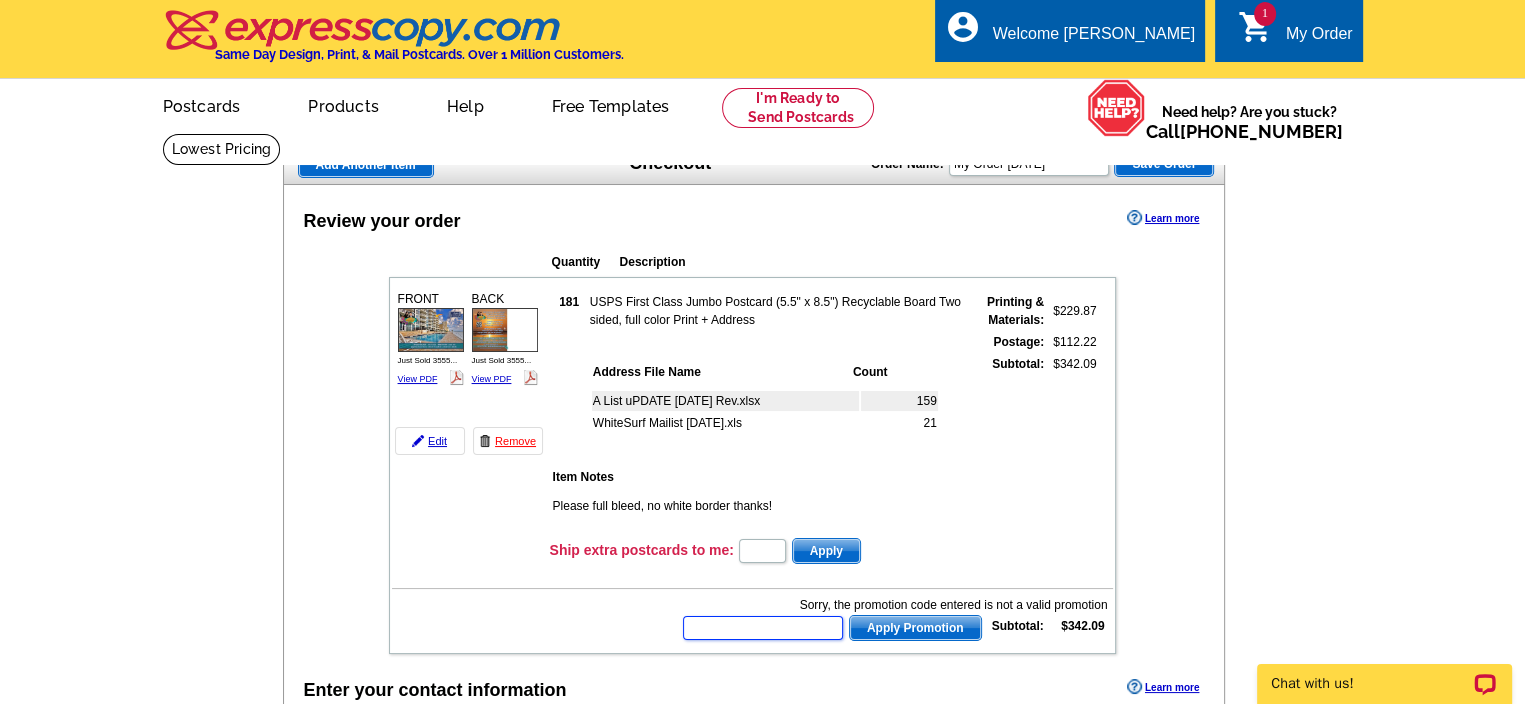 click at bounding box center (763, 628) 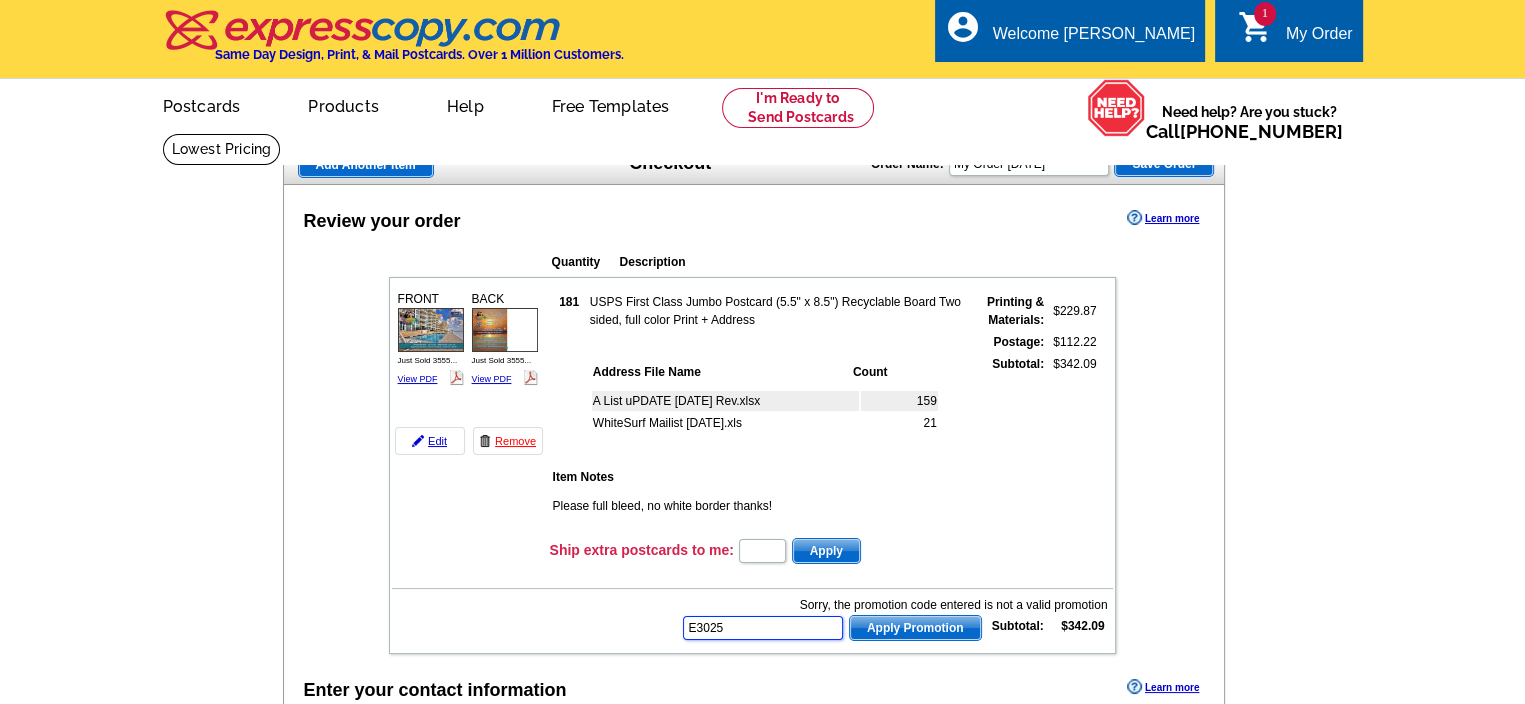 type on "E3025" 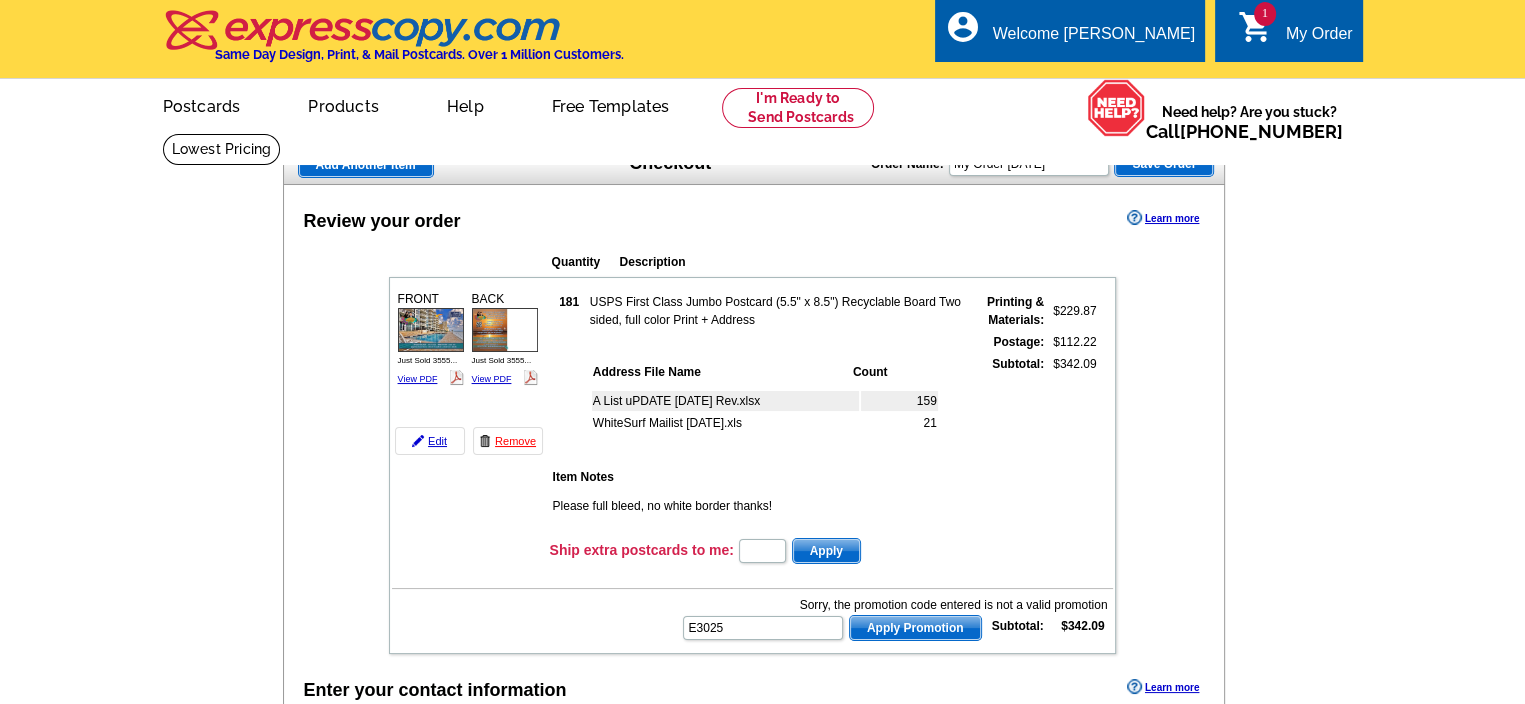 click on "Apply Promotion" at bounding box center (915, 628) 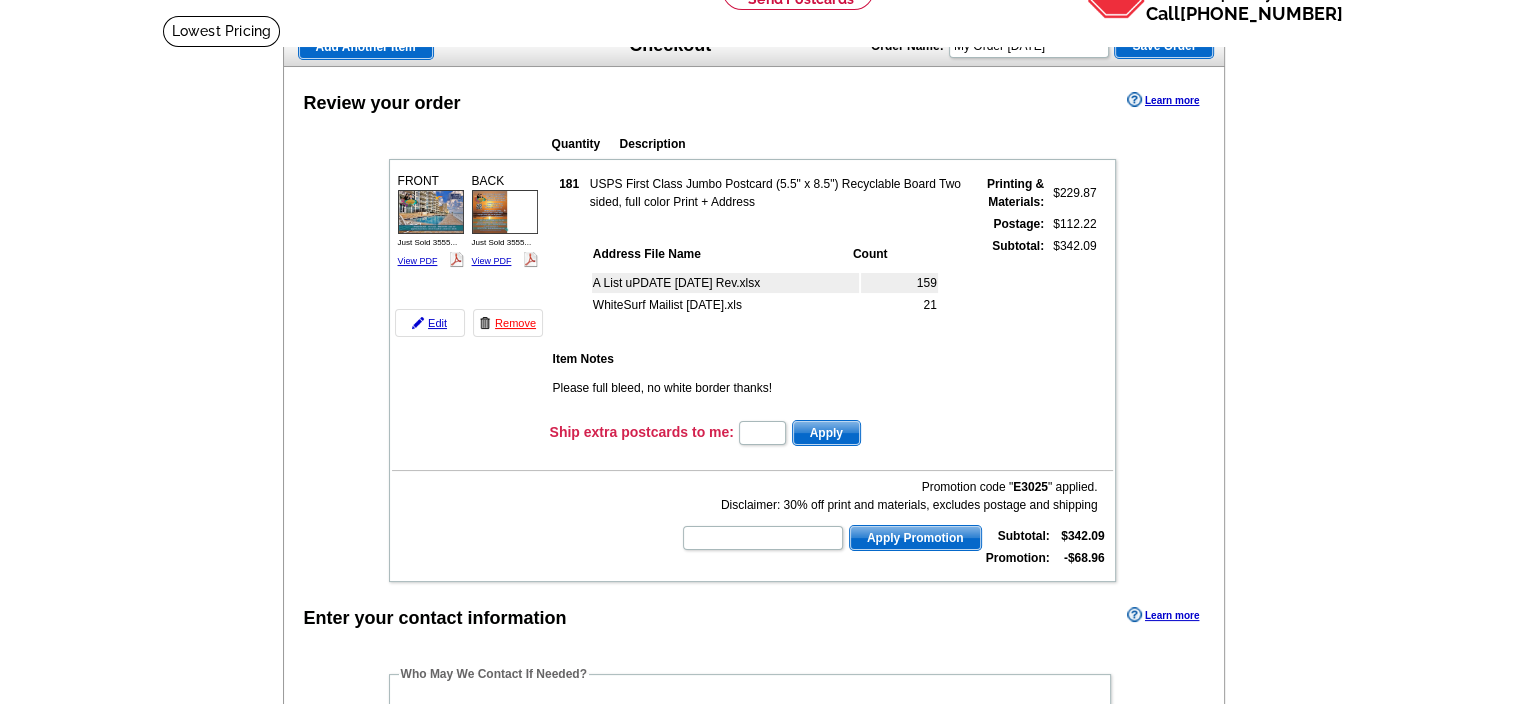scroll, scrollTop: 135, scrollLeft: 0, axis: vertical 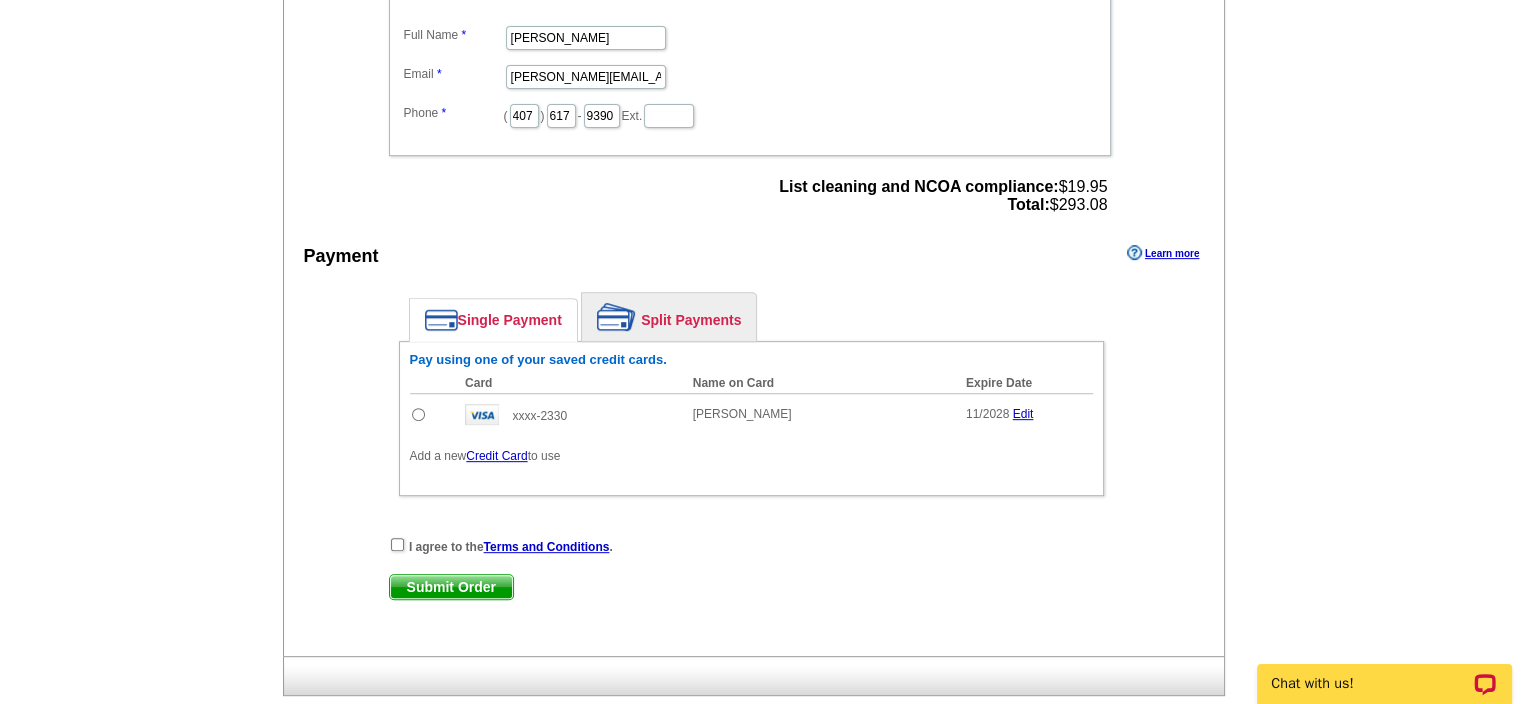 click at bounding box center (418, 414) 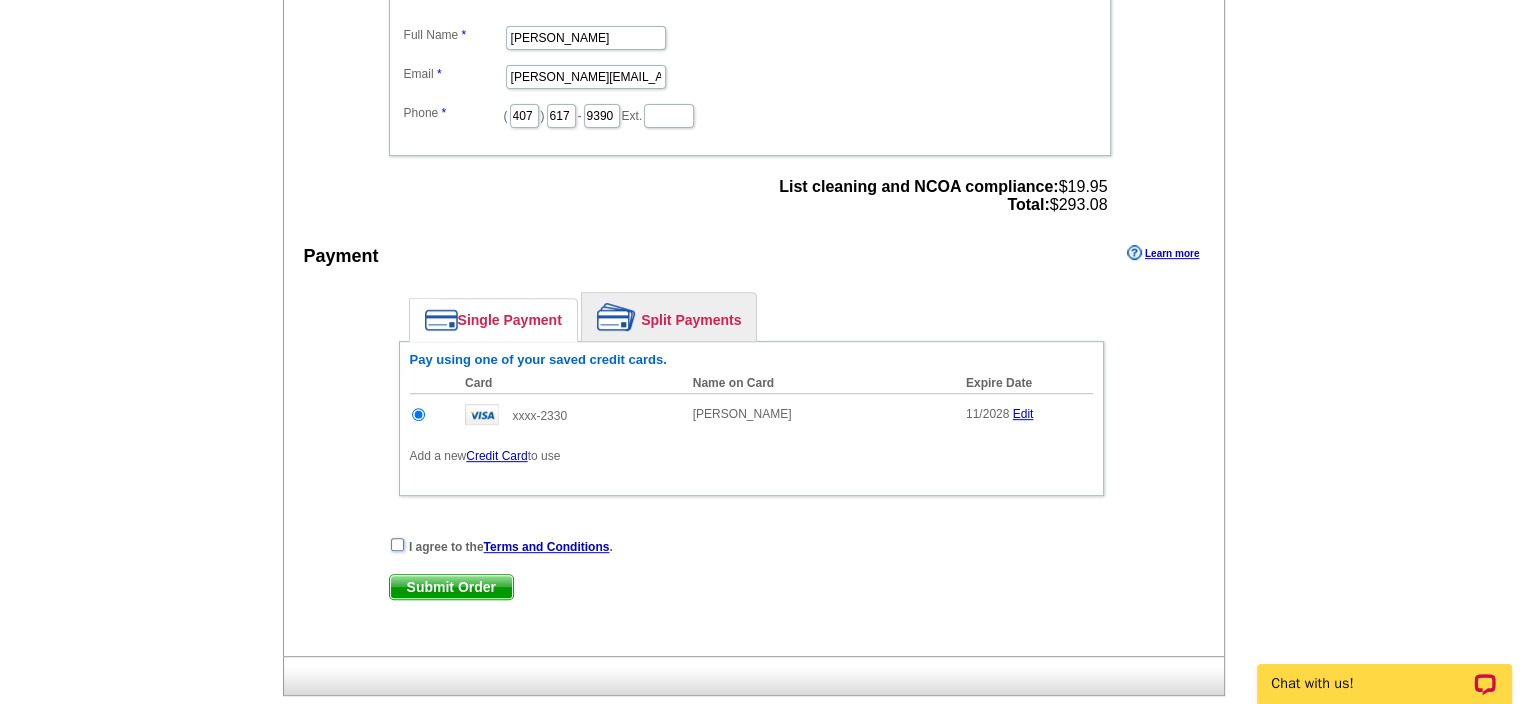 click at bounding box center [397, 544] 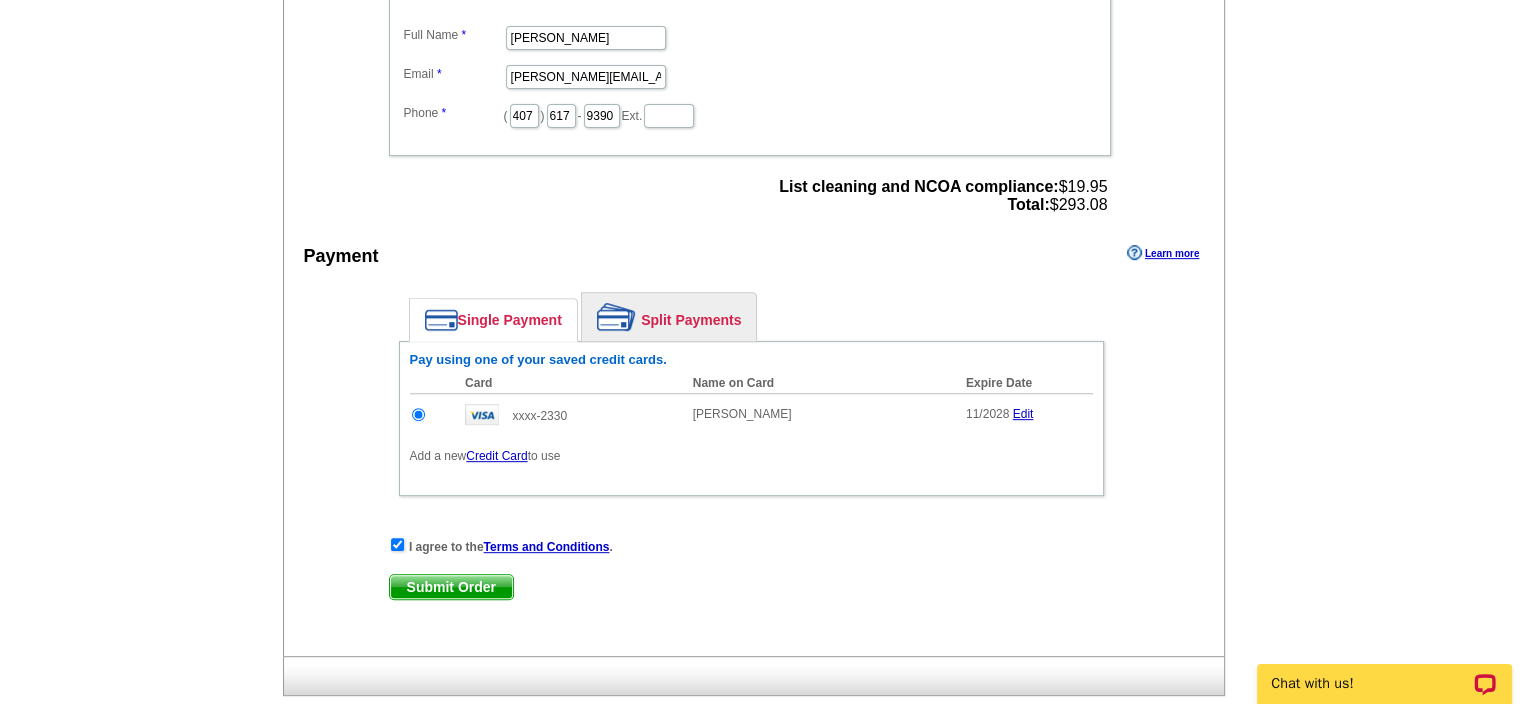 click on "Submit Order" at bounding box center (451, 587) 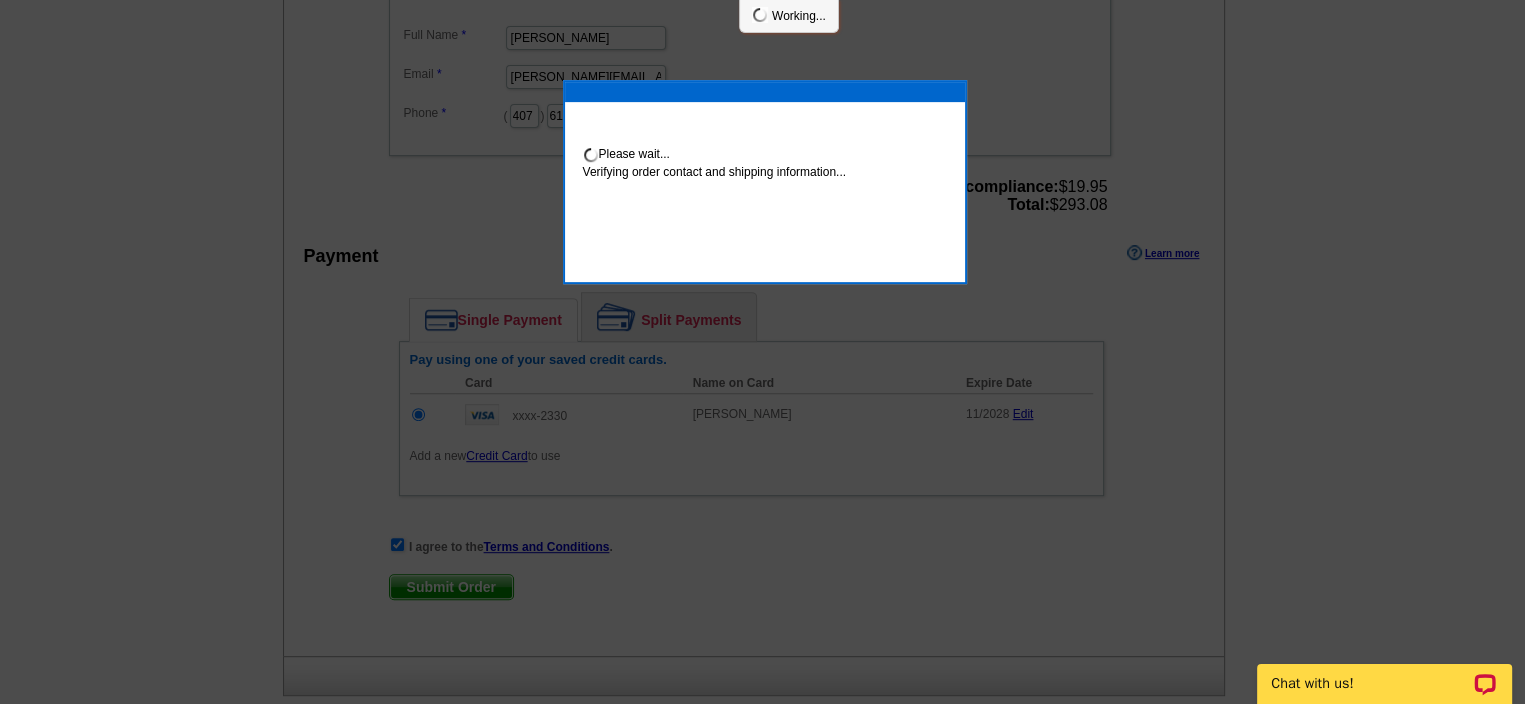 scroll, scrollTop: 815, scrollLeft: 0, axis: vertical 